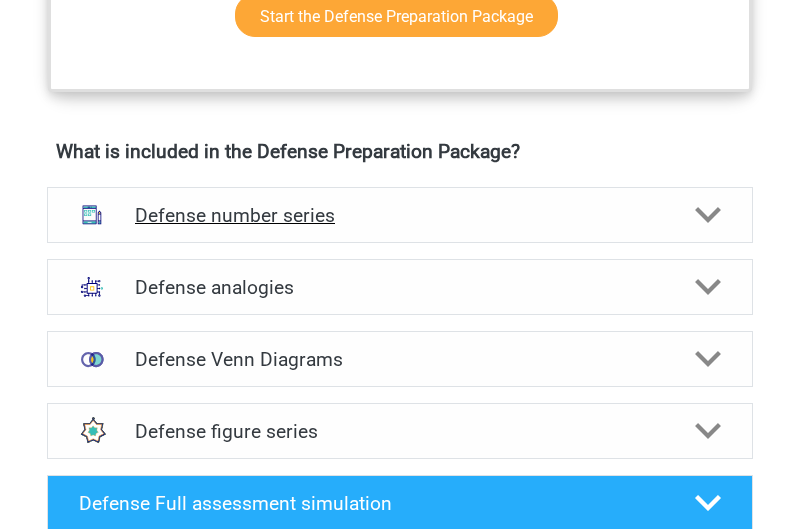 scroll, scrollTop: 1500, scrollLeft: 0, axis: vertical 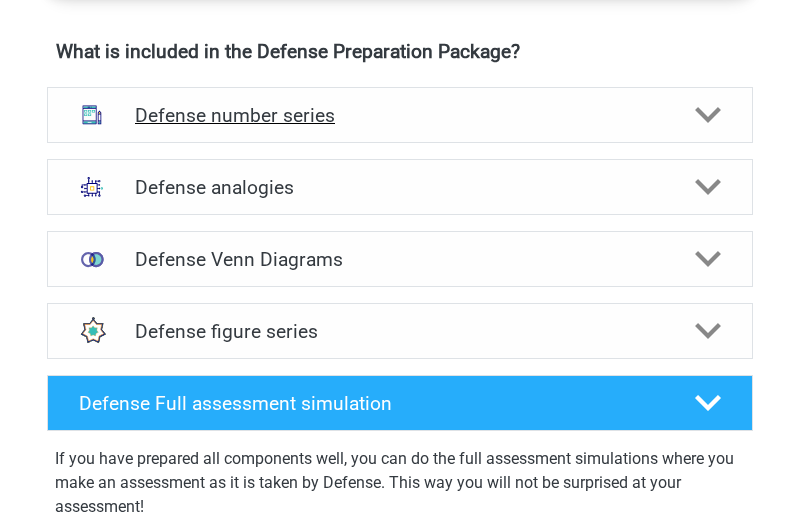 click on "Defense number series" at bounding box center (400, 115) 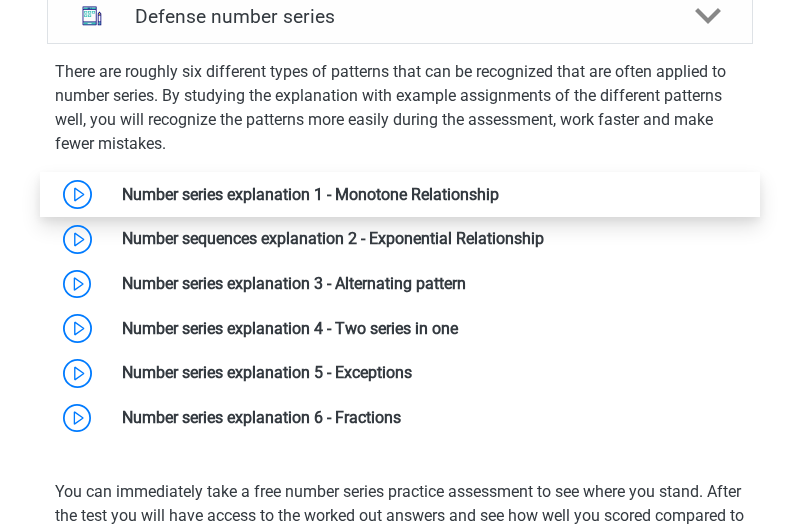 scroll, scrollTop: 1600, scrollLeft: 0, axis: vertical 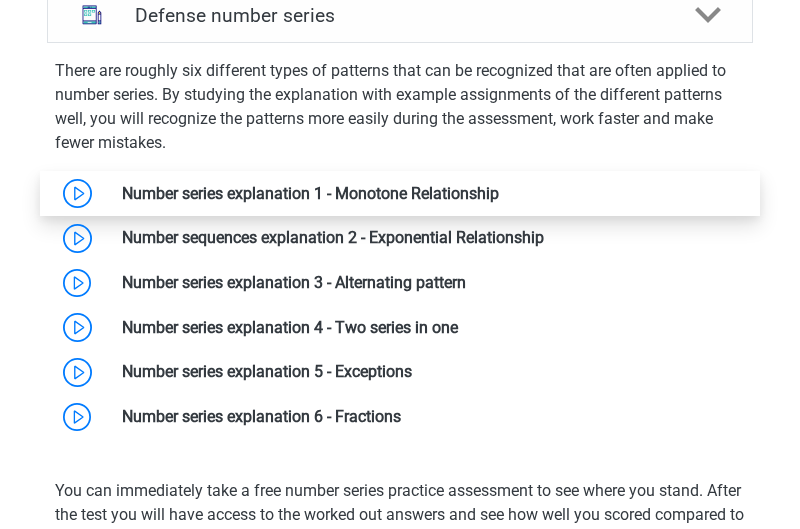 click at bounding box center [499, 193] 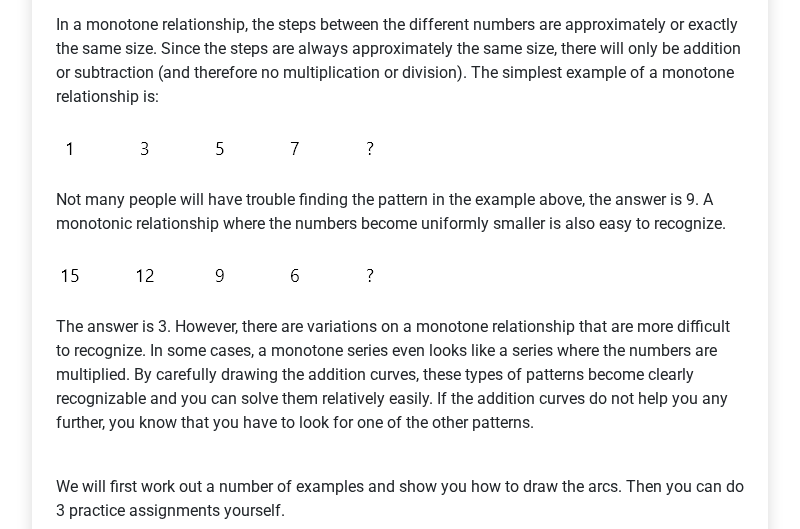 scroll, scrollTop: 700, scrollLeft: 0, axis: vertical 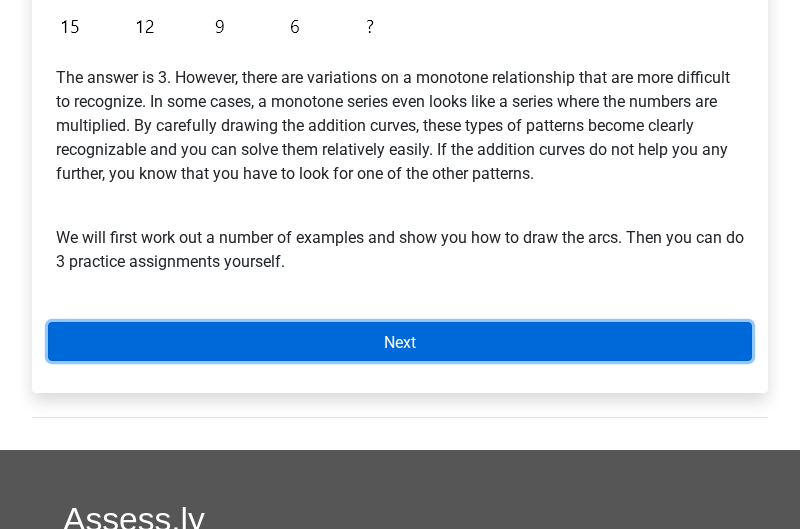 click on "Next" at bounding box center (400, 341) 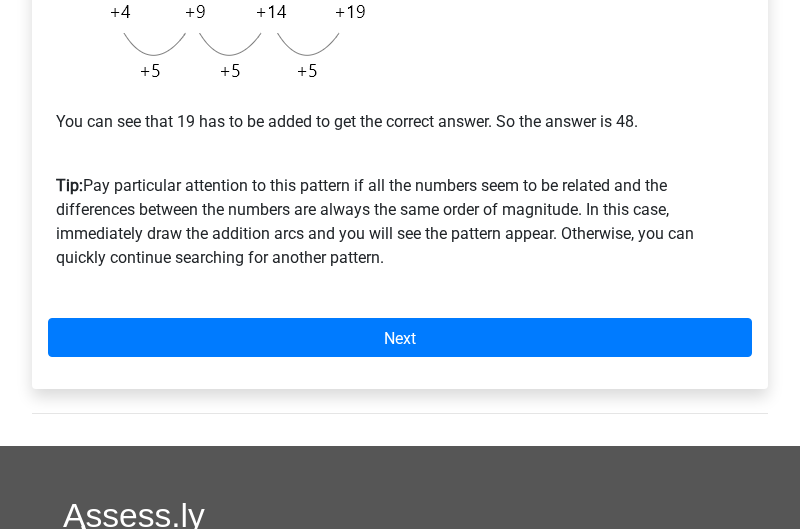 scroll, scrollTop: 700, scrollLeft: 0, axis: vertical 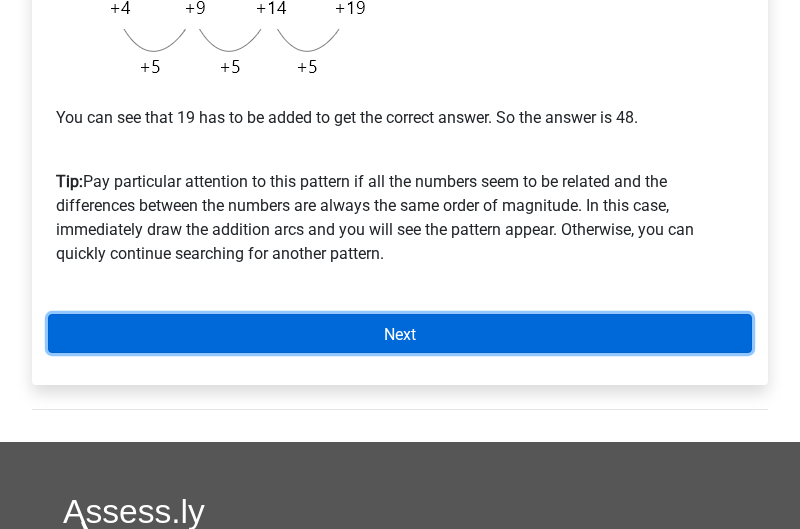 click on "Next" at bounding box center [400, 333] 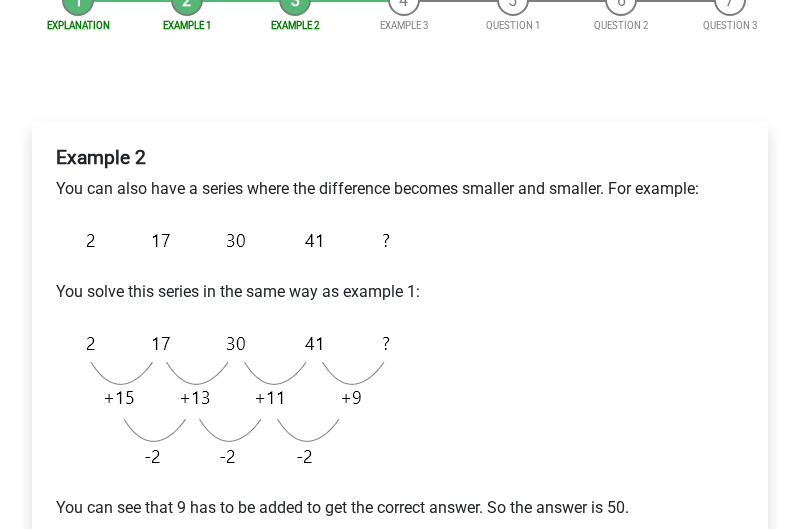 scroll, scrollTop: 400, scrollLeft: 0, axis: vertical 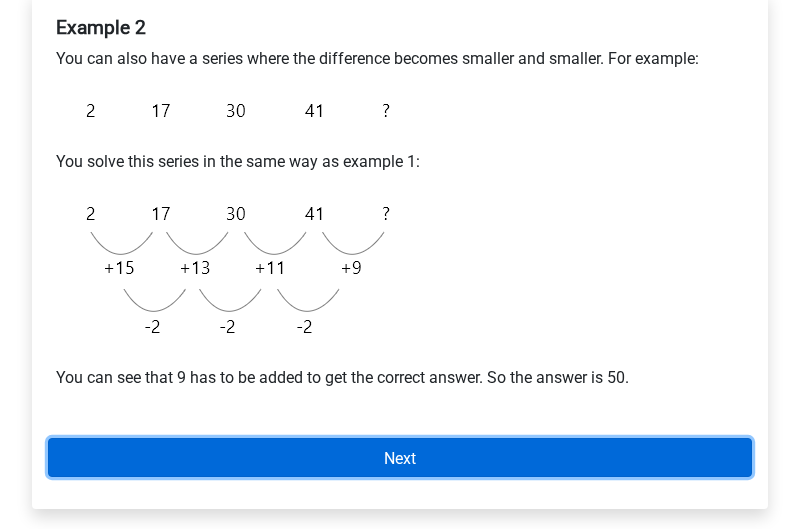 click on "Next" at bounding box center [400, 457] 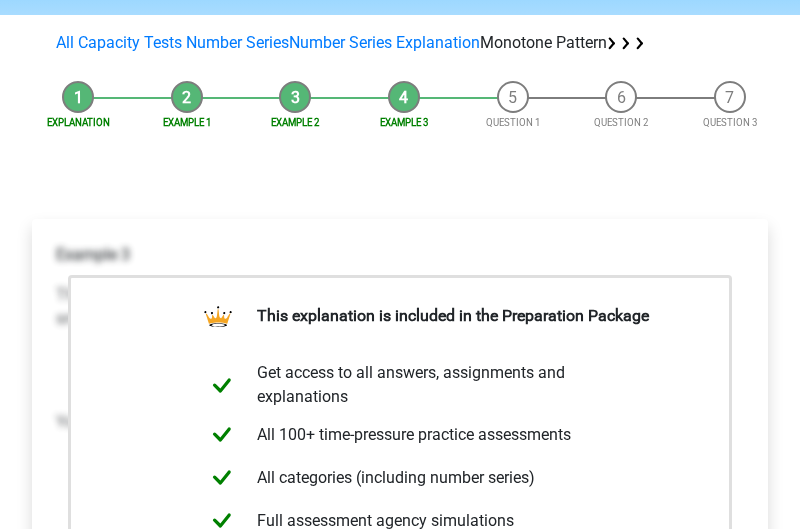 scroll, scrollTop: 148, scrollLeft: 0, axis: vertical 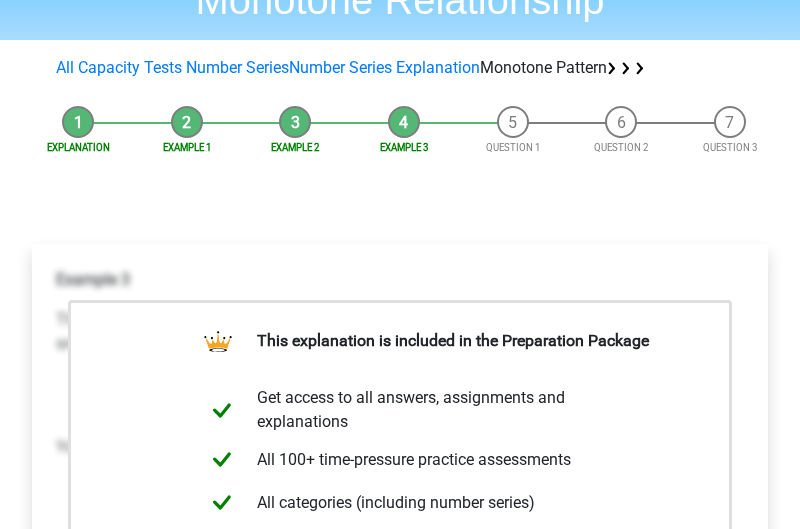 click on "Question 1" at bounding box center [512, 130] 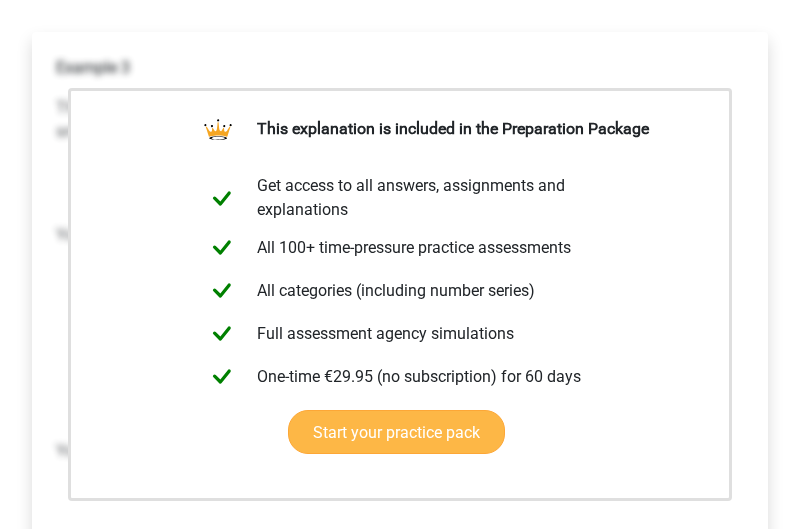 scroll, scrollTop: 0, scrollLeft: 0, axis: both 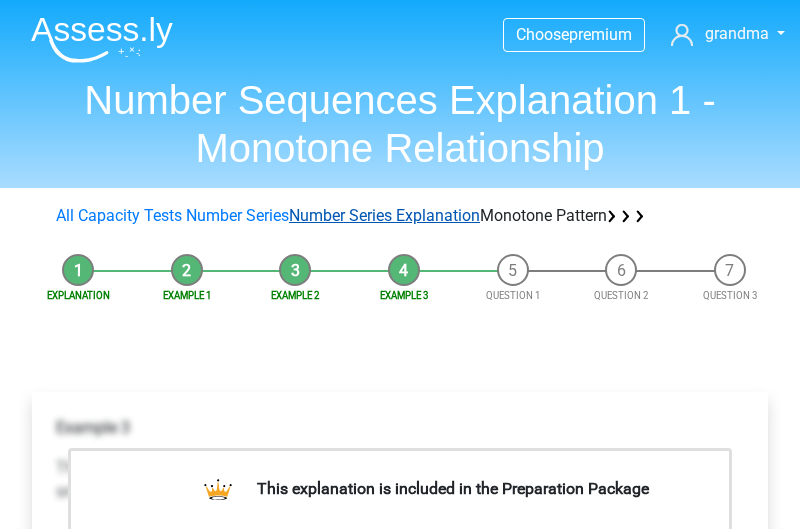 click on "Number Series Explanation" at bounding box center (384, 215) 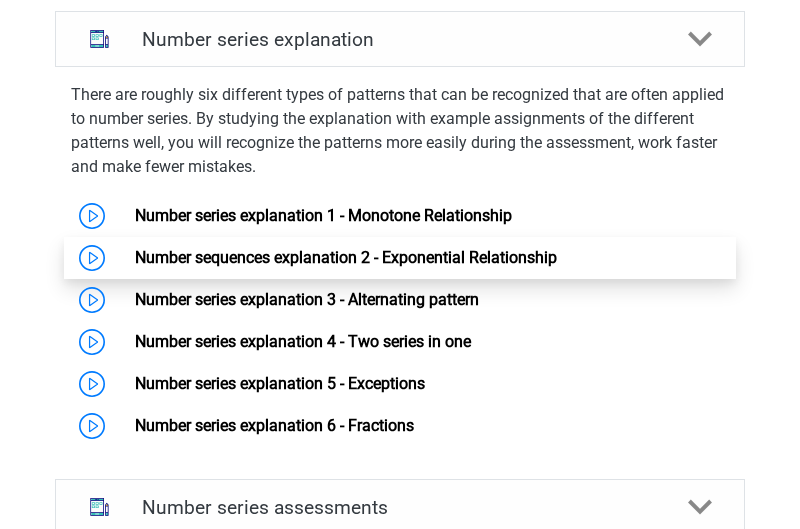 scroll, scrollTop: 1306, scrollLeft: 0, axis: vertical 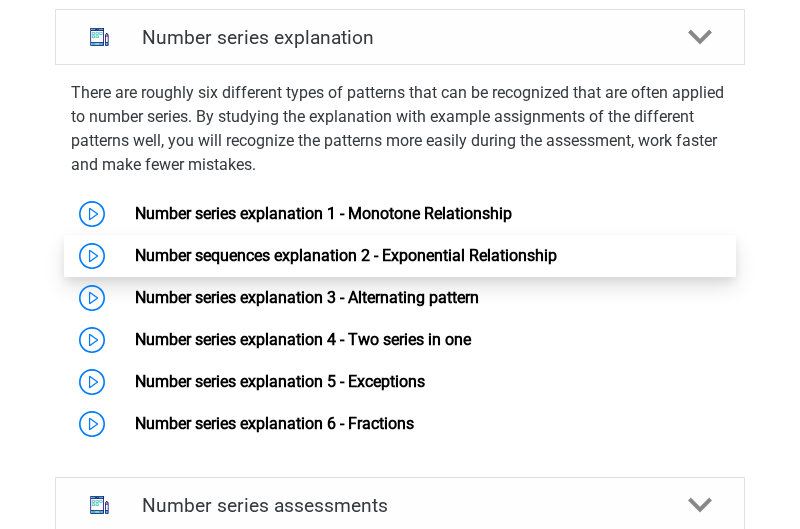 click on "Number sequences explanation 2 - Exponential Relationship" at bounding box center [346, 255] 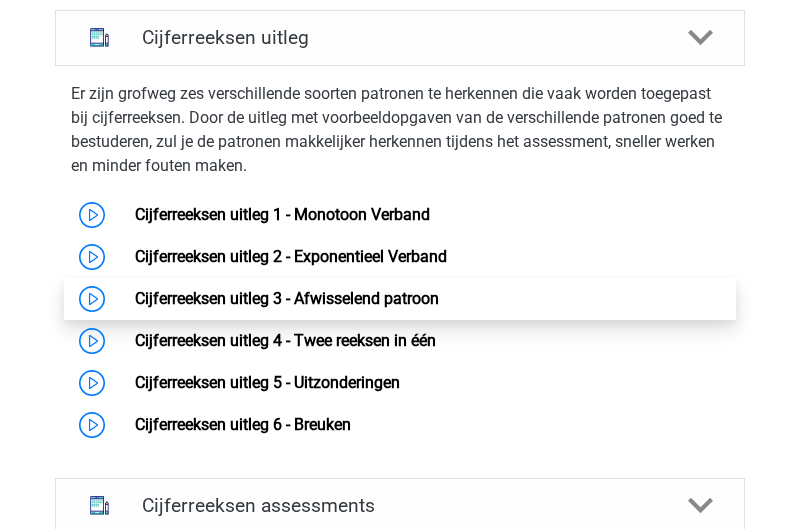 scroll, scrollTop: 1305, scrollLeft: 0, axis: vertical 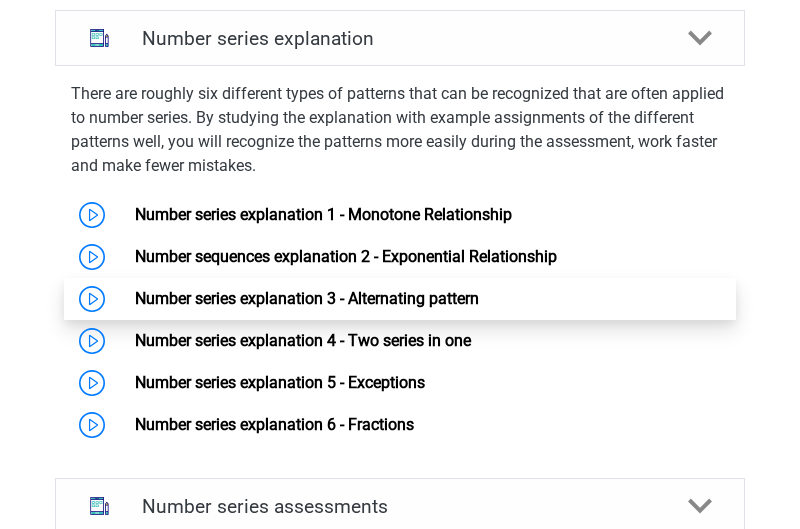 click on "Number series explanation 3 - Alternating pattern" at bounding box center (307, 298) 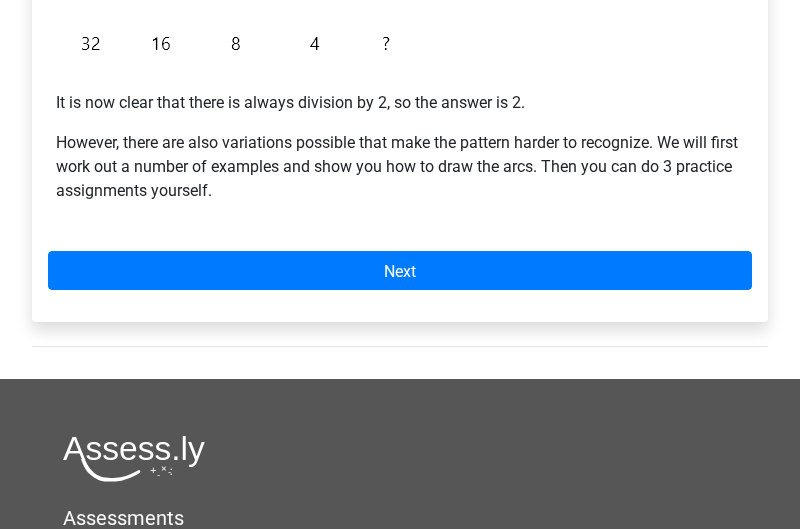 scroll, scrollTop: 700, scrollLeft: 0, axis: vertical 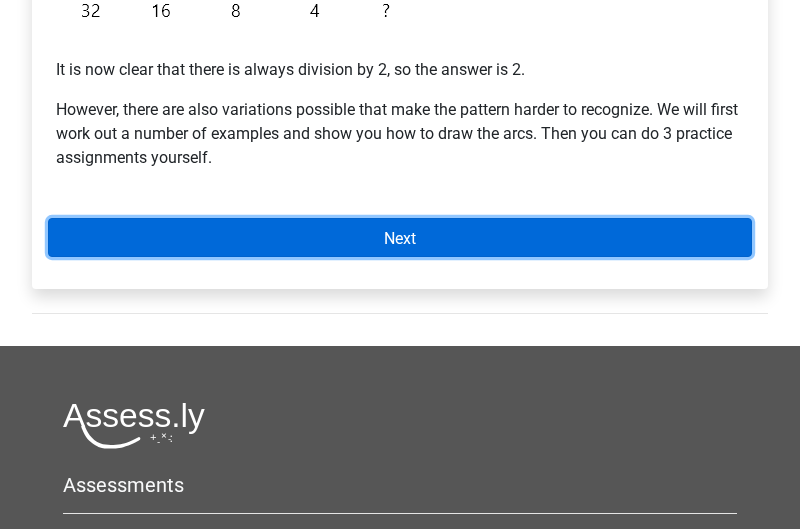 click on "Next" at bounding box center (400, 237) 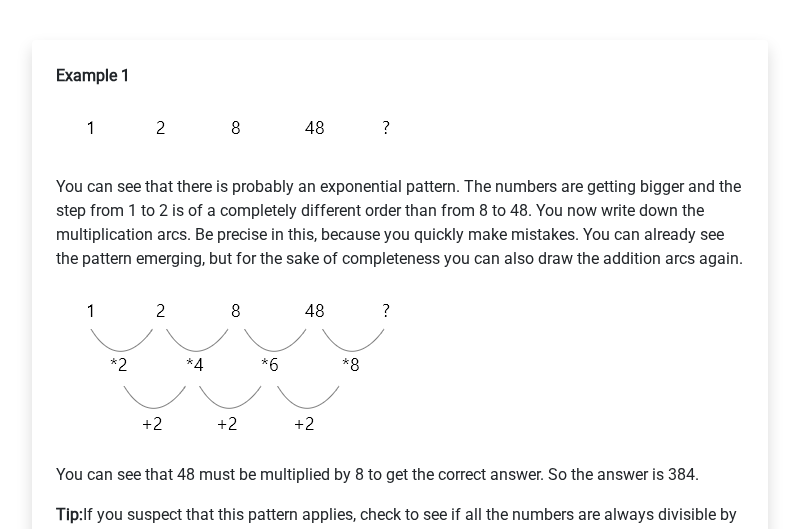 scroll, scrollTop: 400, scrollLeft: 0, axis: vertical 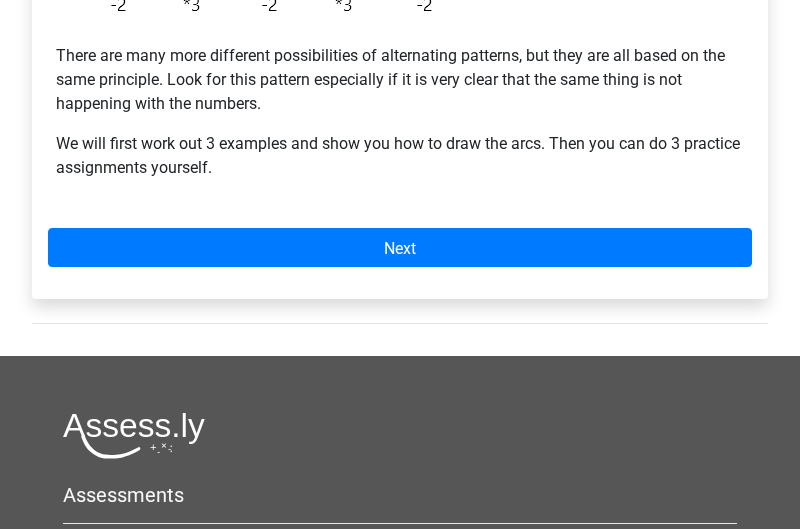 click on "In an alternating pattern, different patterns are alternated. With this type of pattern, you will often have no idea at the beginning what happens with the numbers. It is then important to write down the arcs neatly. If a number becomes larger, you can see whether there is multiplication or addition in that step. If a number becomes smaller in a step, you can see whether there is subtraction or division. For example: from number 1 to number 2 the number becomes smaller, it can be -2 or /2. From number 2 to number 3 it can be *3 or +4. From number 3 to number 4 it can actually only be -2. From number 3 to number 4 it can be +8 or *3. It seems as if the pattern was found that way! There are many more different possibilities of alternating patterns, but they are all based on the same principle. Look for this pattern especially if it is very clear that the same thing is not happening with the numbers." at bounding box center (400, -55) 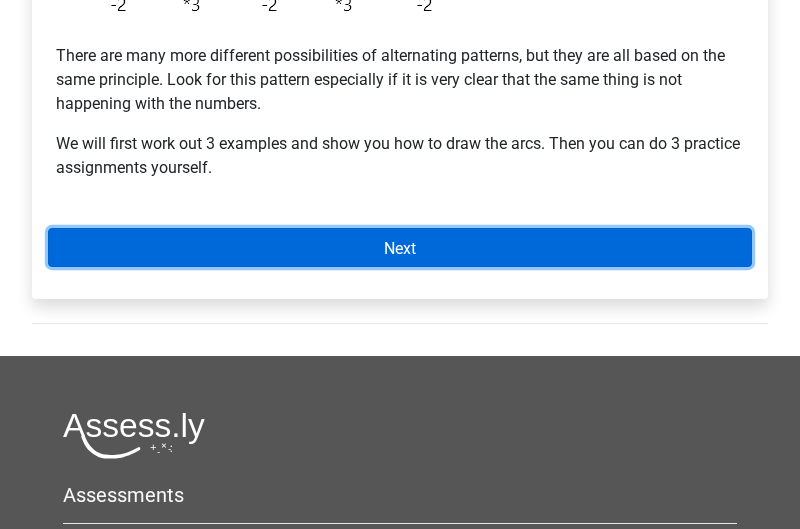 click on "Next" at bounding box center (400, 247) 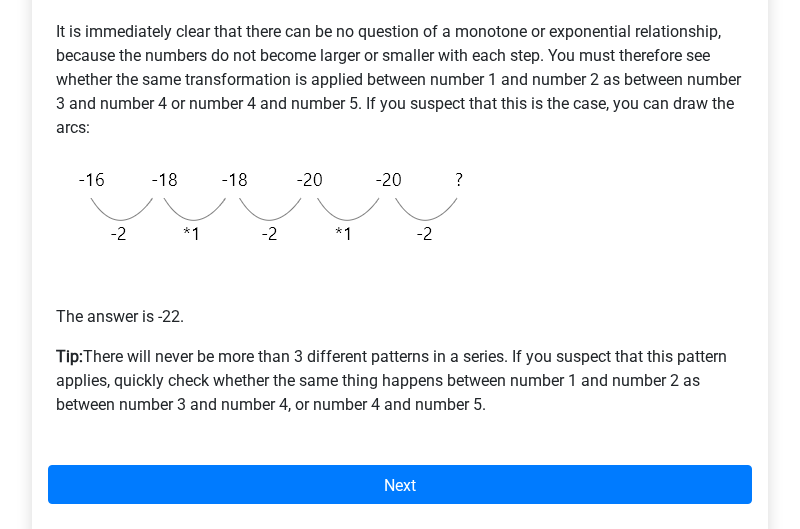 scroll, scrollTop: 500, scrollLeft: 0, axis: vertical 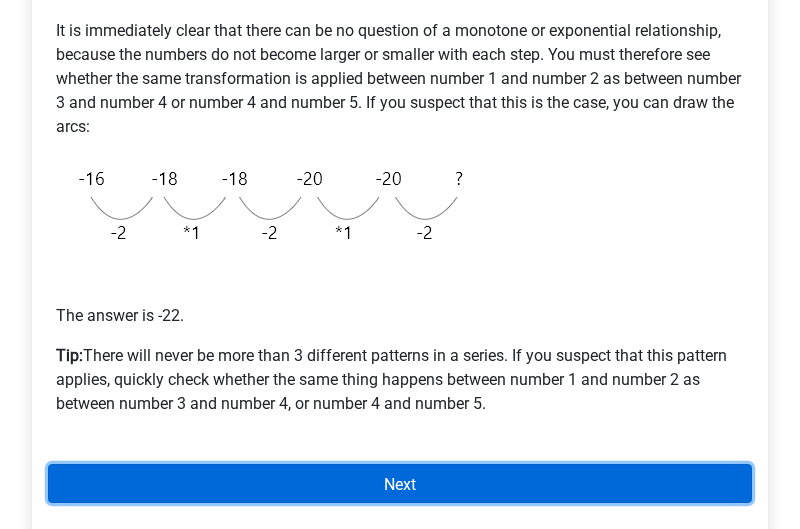 click on "Next" at bounding box center [400, 483] 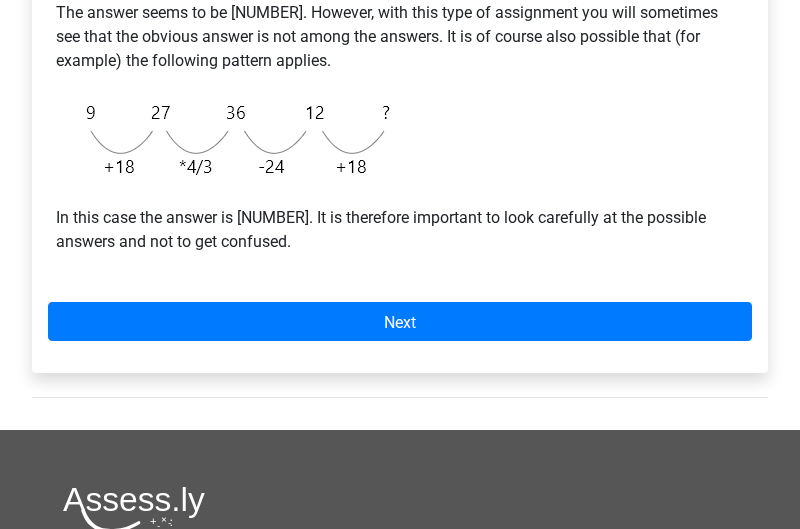 scroll, scrollTop: 800, scrollLeft: 0, axis: vertical 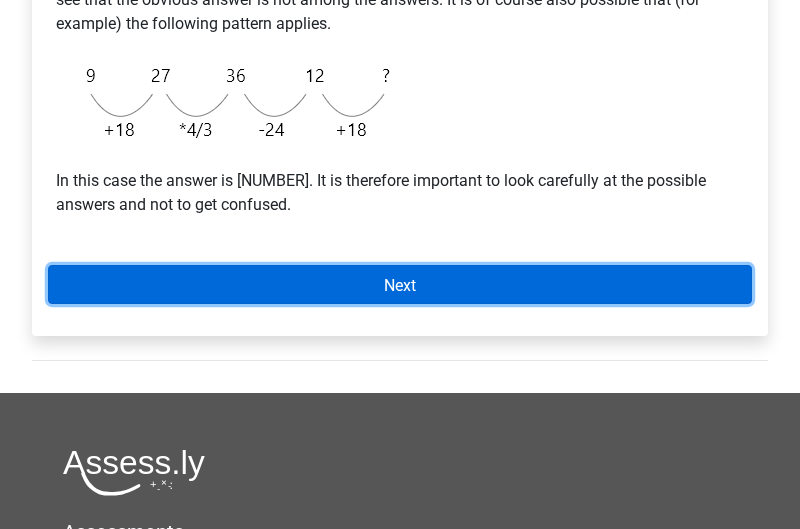 click on "Next" at bounding box center (400, 284) 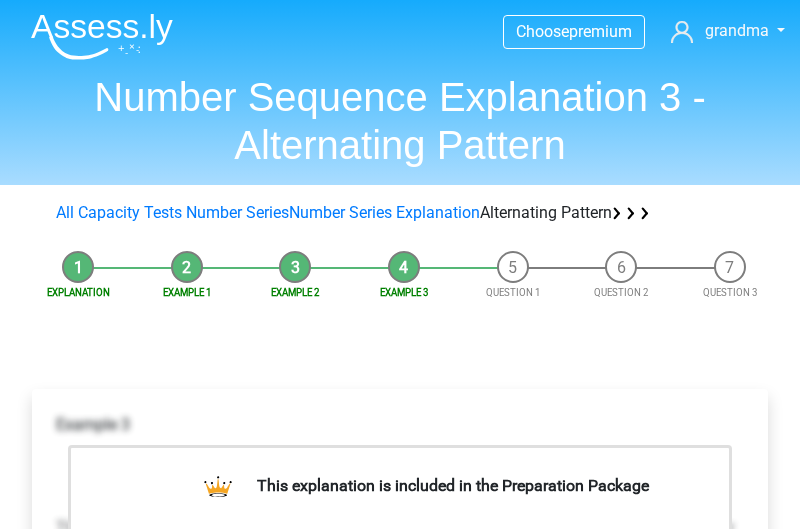 scroll, scrollTop: 0, scrollLeft: 0, axis: both 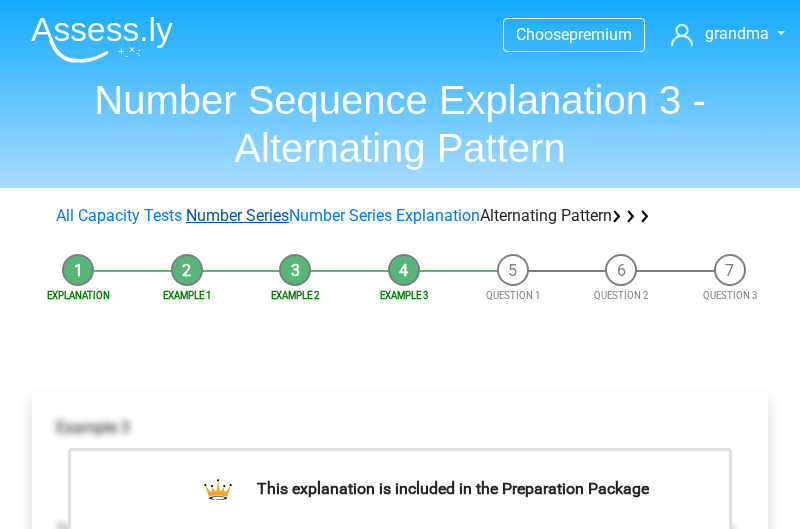 click on "Number Series" at bounding box center [237, 215] 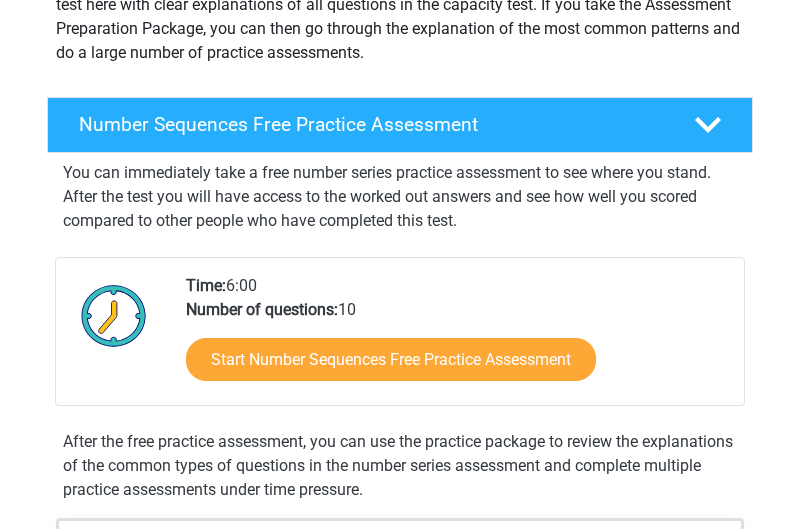 scroll, scrollTop: 300, scrollLeft: 0, axis: vertical 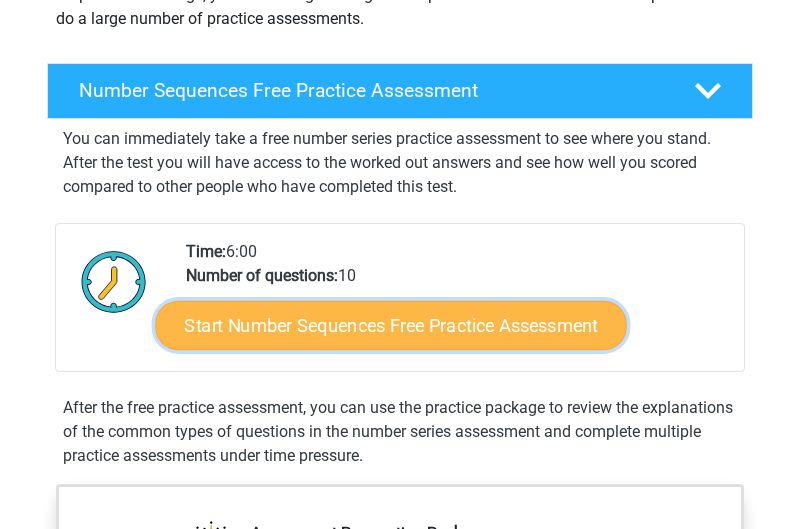 click on "Start Number Sequences Free Practice Assessment" at bounding box center [391, 325] 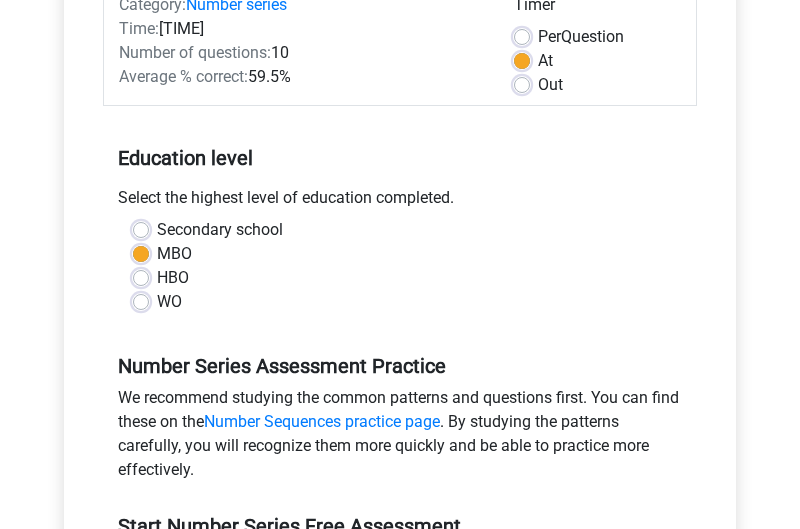 scroll, scrollTop: 400, scrollLeft: 0, axis: vertical 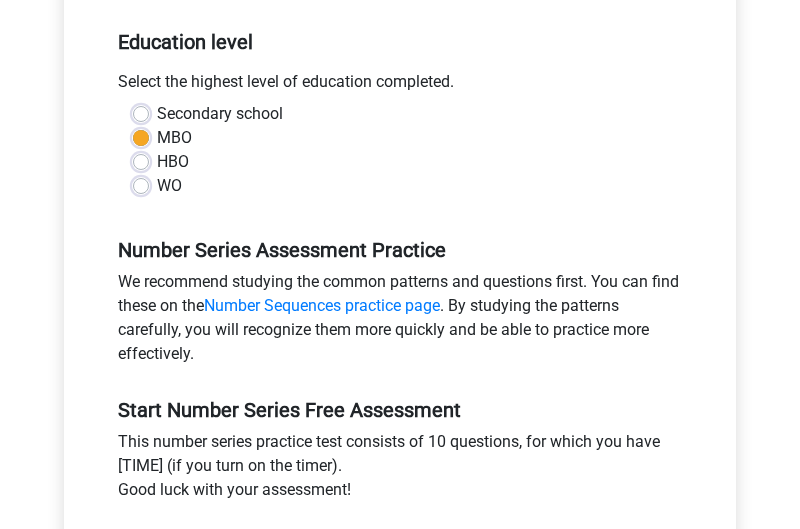 click on "HBO" at bounding box center [173, 162] 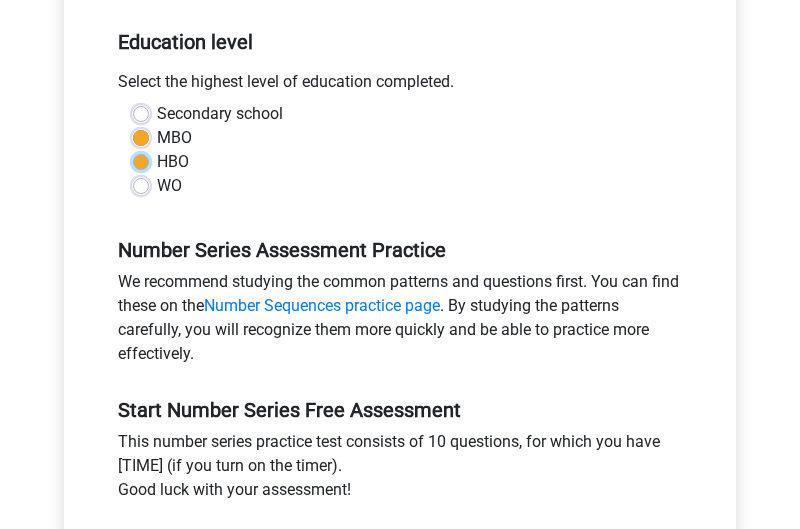 radio on "true" 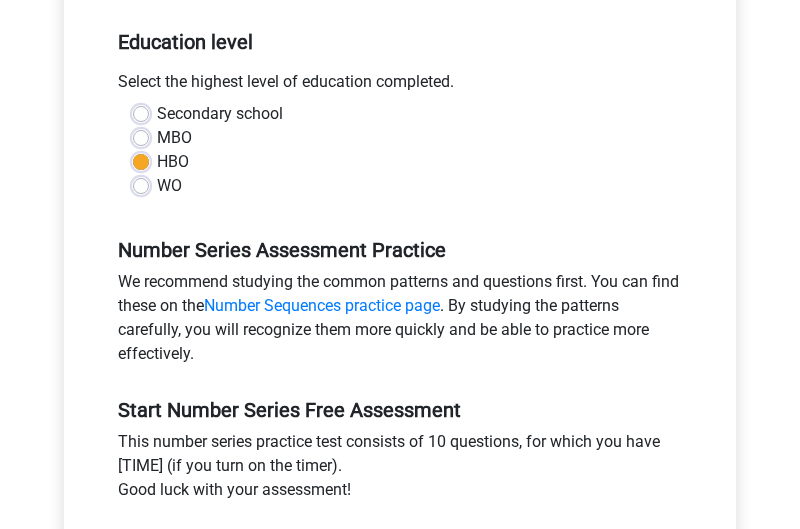 click on "MBO" at bounding box center (174, 138) 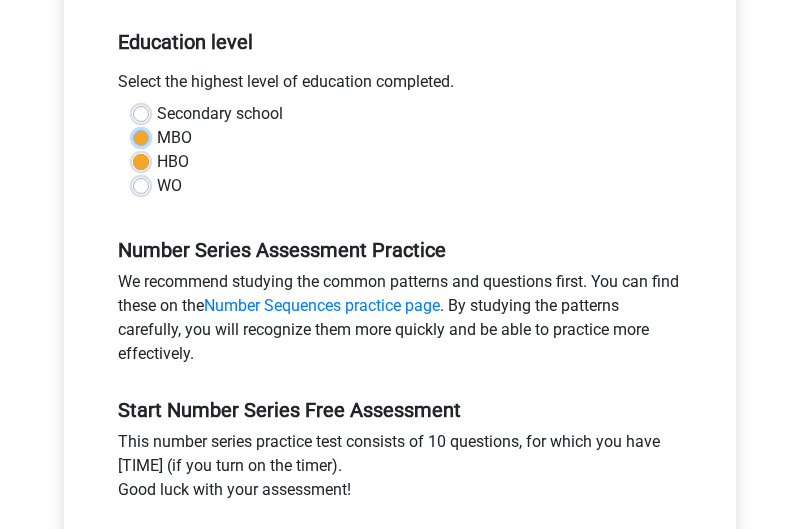 click on "MBO" at bounding box center (141, 136) 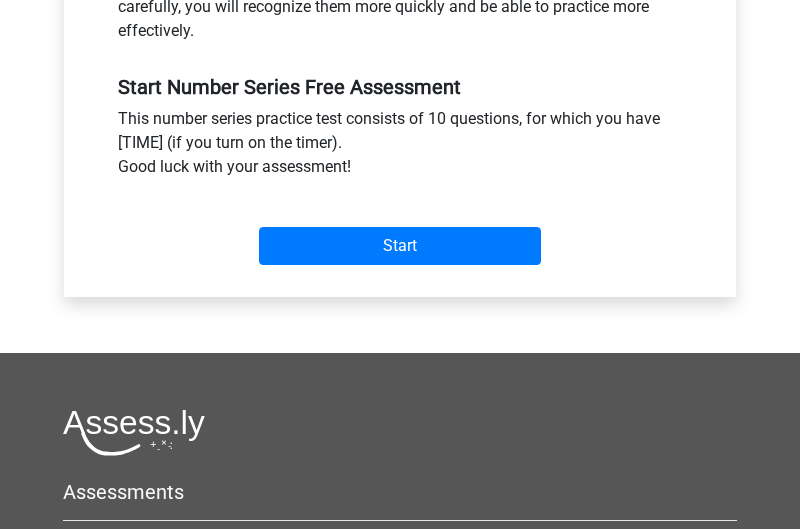 scroll, scrollTop: 800, scrollLeft: 0, axis: vertical 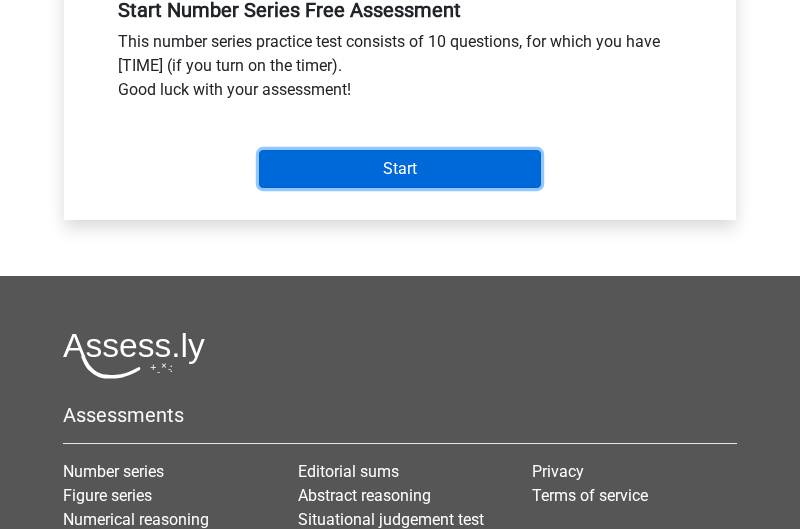 click on "Start" at bounding box center [400, 169] 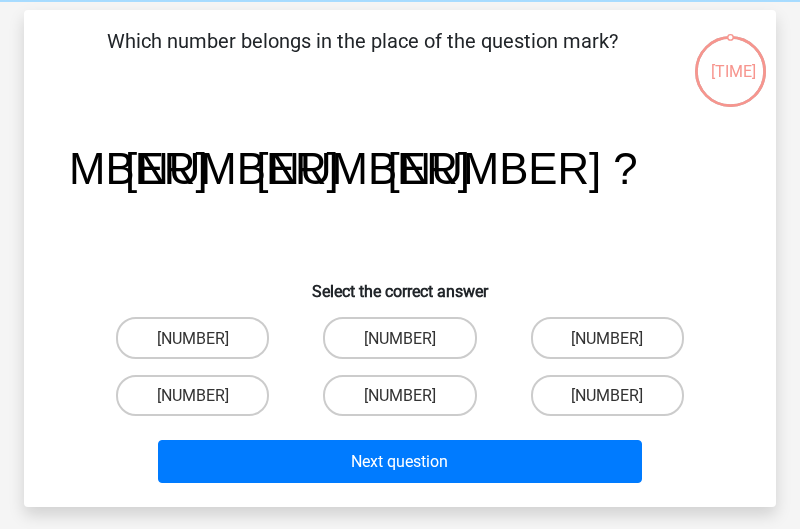 scroll, scrollTop: 100, scrollLeft: 0, axis: vertical 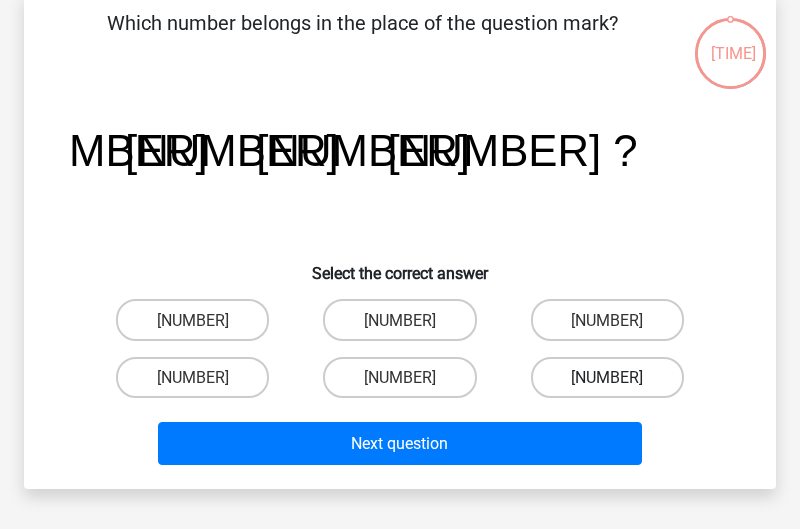 click on "-88" at bounding box center (607, 377) 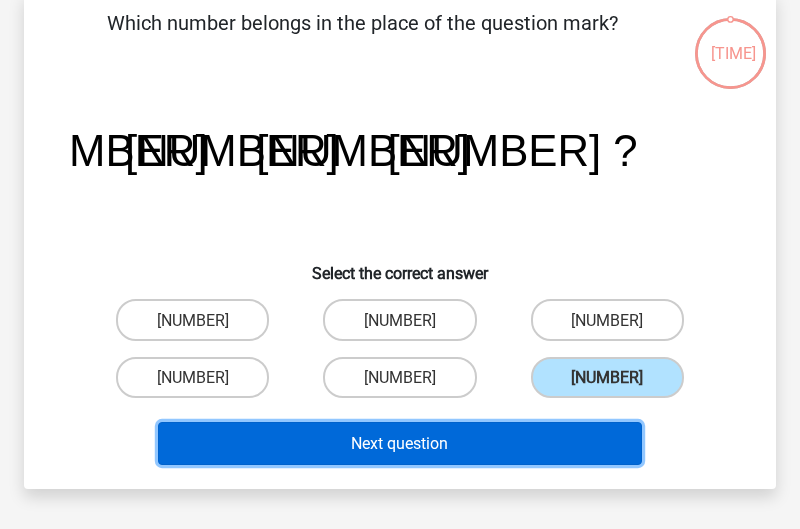click on "Next question" at bounding box center (399, 443) 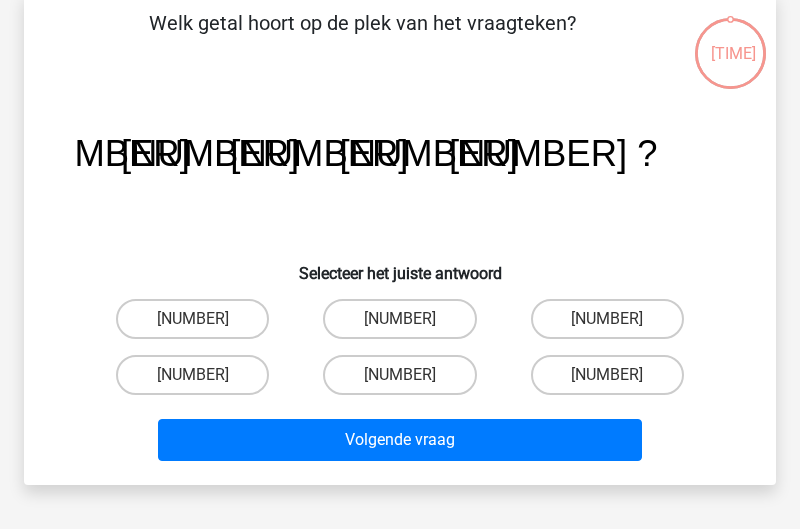 scroll, scrollTop: 92, scrollLeft: 0, axis: vertical 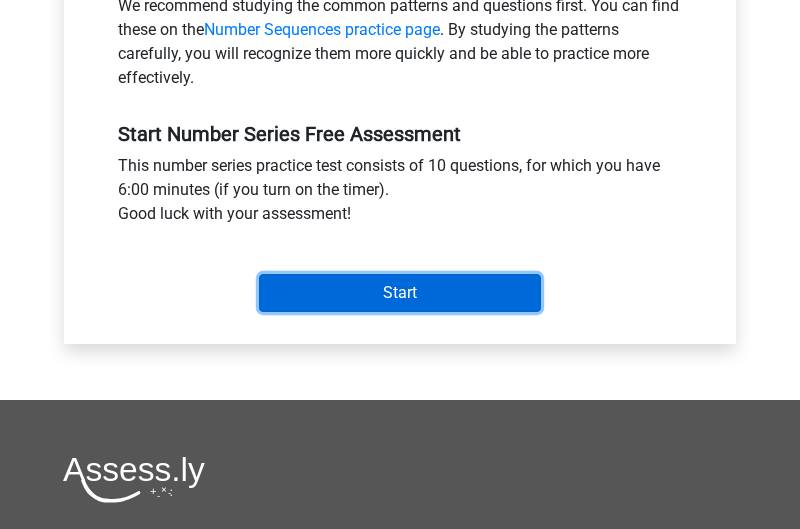 click on "Start" at bounding box center [400, 293] 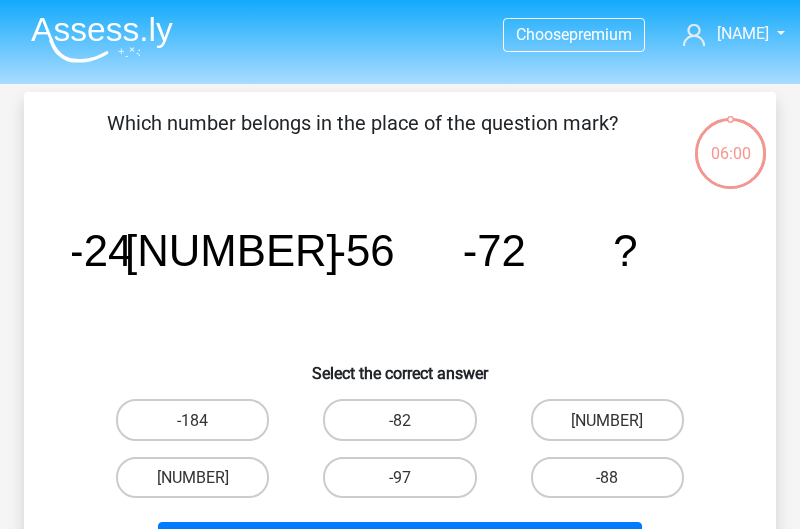 scroll, scrollTop: 0, scrollLeft: 0, axis: both 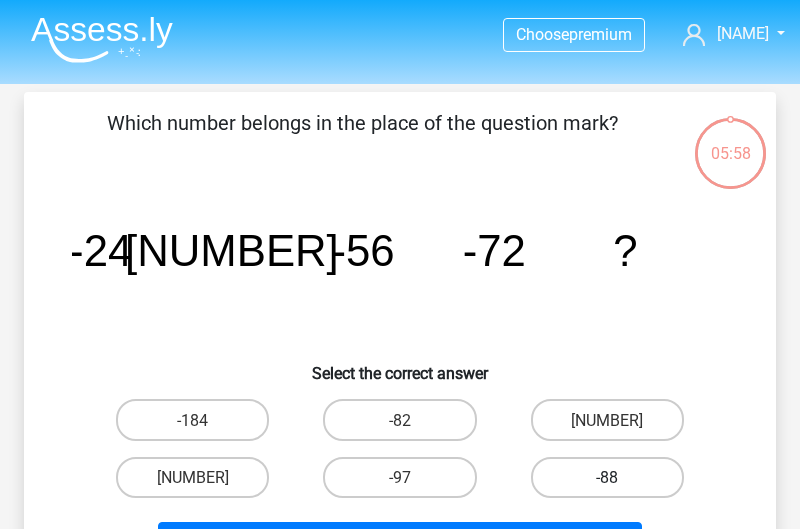 click on "-88" at bounding box center (607, 477) 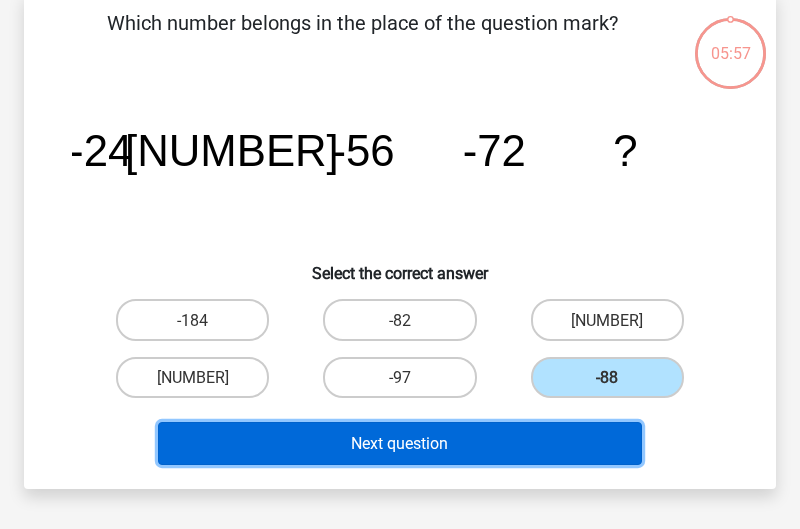 click on "Next question" at bounding box center (400, 443) 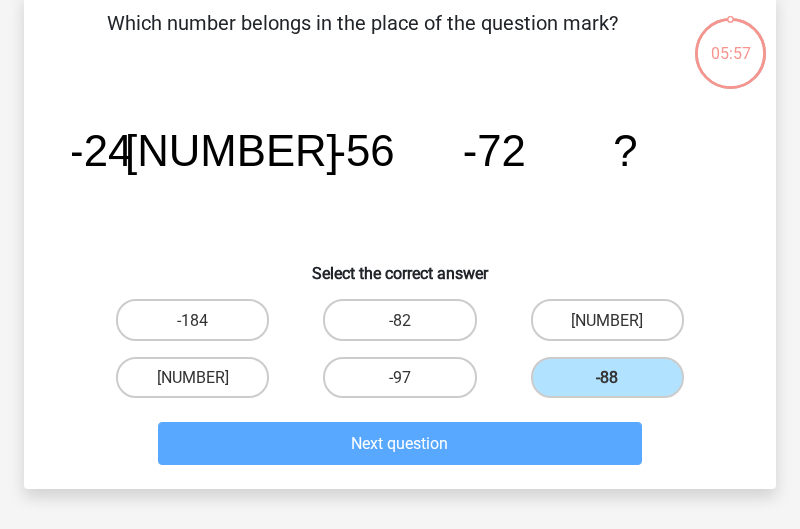 scroll, scrollTop: 92, scrollLeft: 0, axis: vertical 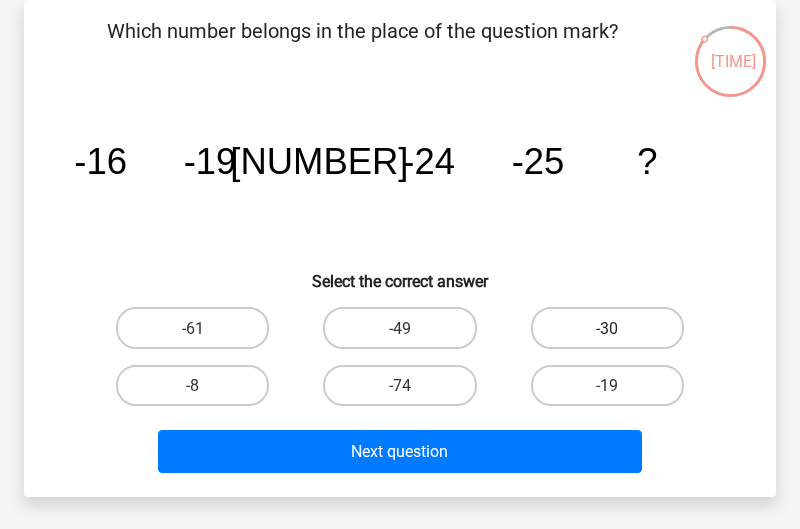 click on "-30" at bounding box center (607, 328) 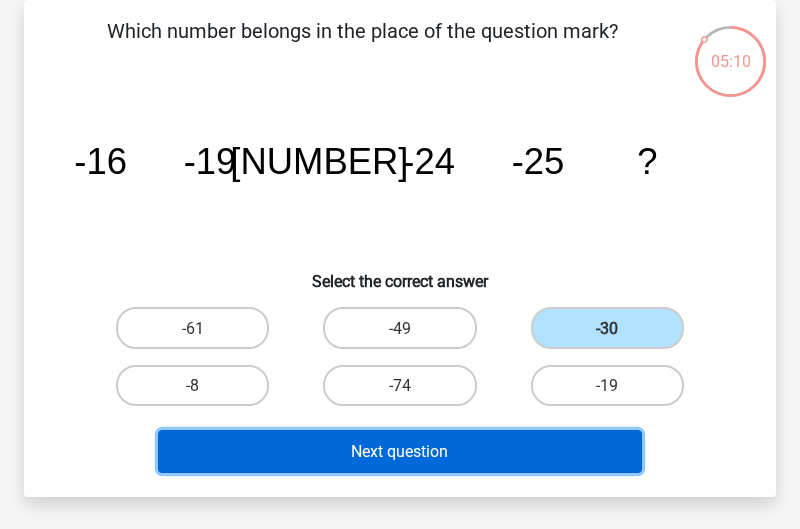 click on "Next question" at bounding box center (399, 451) 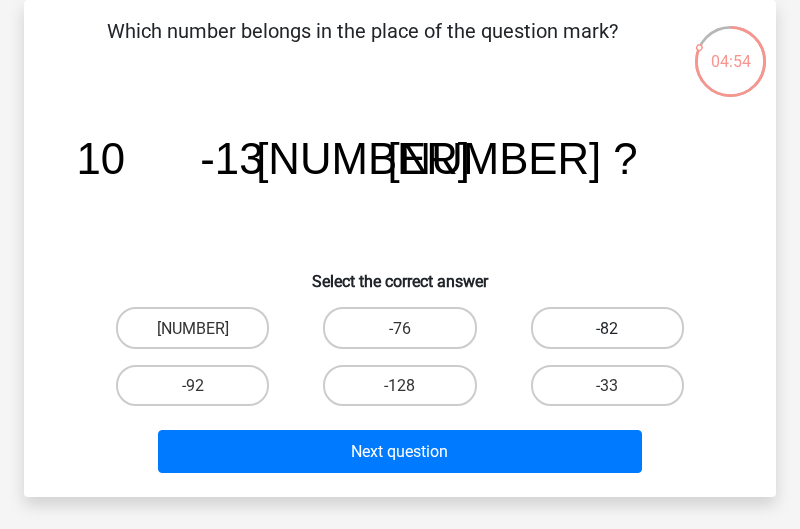 drag, startPoint x: 597, startPoint y: 325, endPoint x: 579, endPoint y: 335, distance: 20.59126 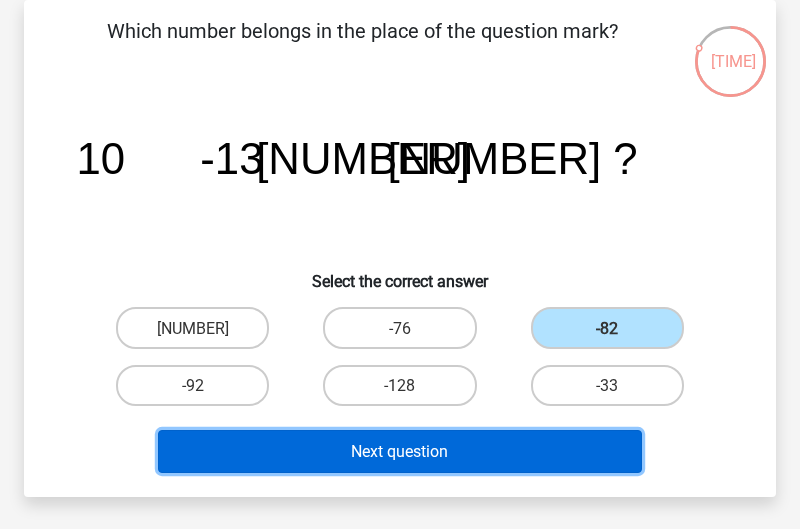 click on "Next question" at bounding box center [399, 451] 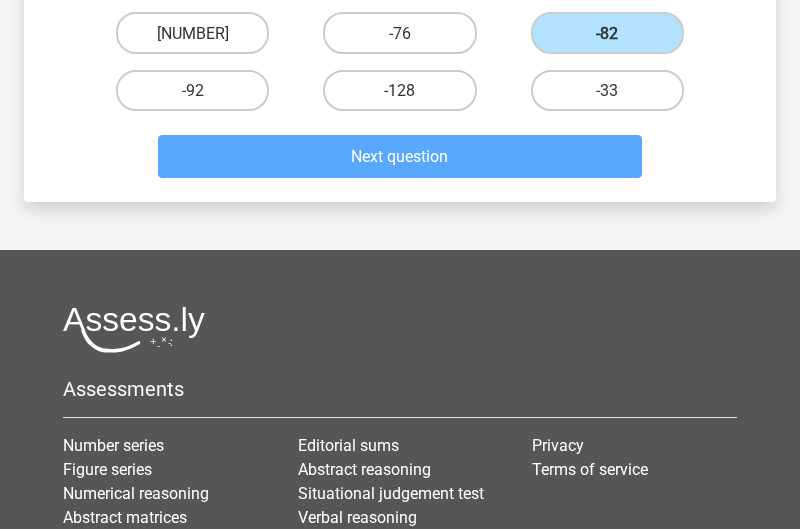 scroll, scrollTop: 92, scrollLeft: 0, axis: vertical 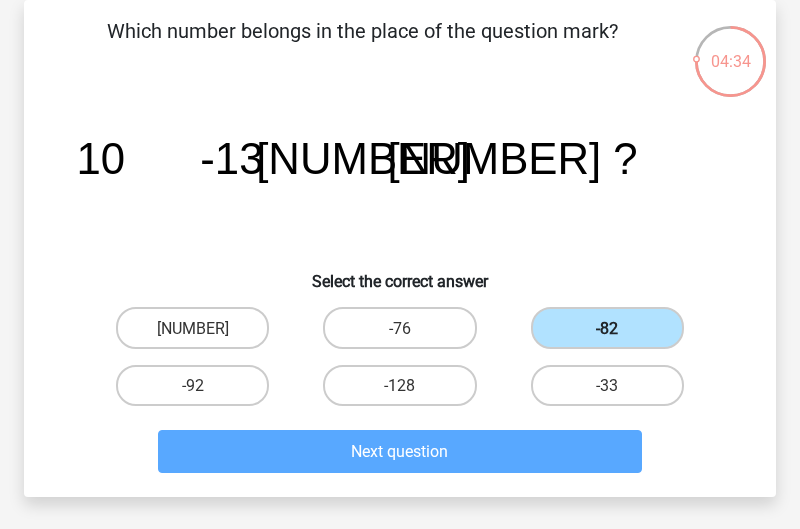 click on "-82" at bounding box center (607, 327) 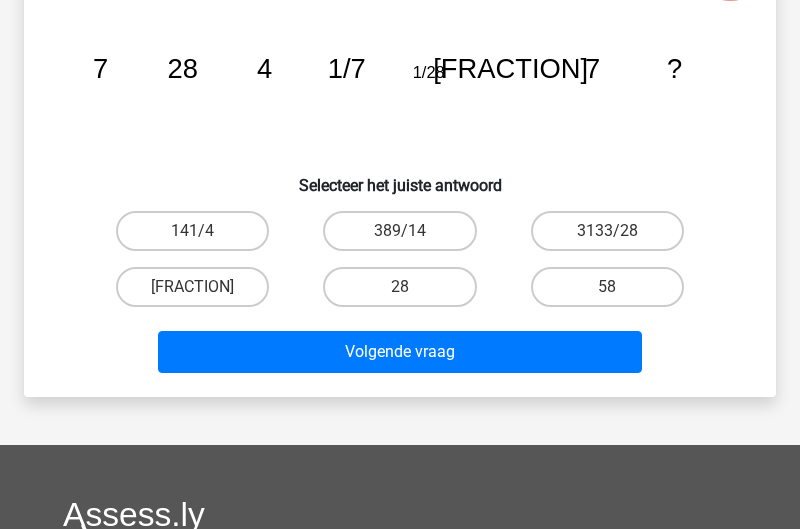 scroll, scrollTop: 92, scrollLeft: 0, axis: vertical 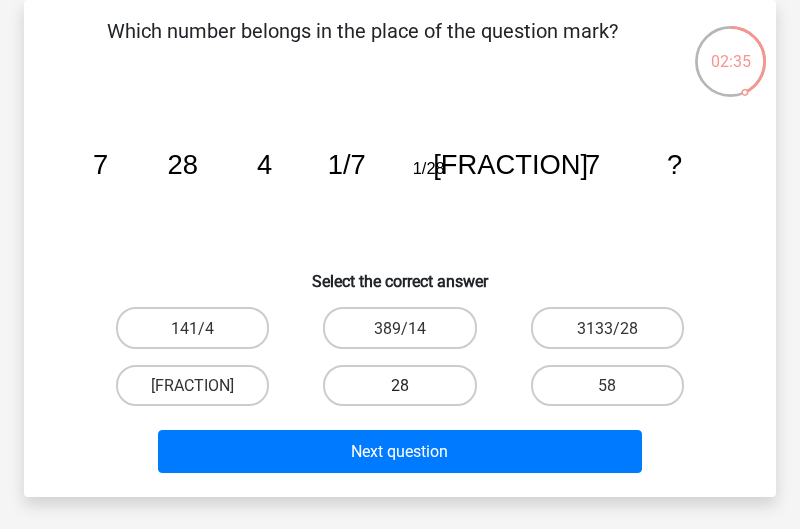 click on "28" at bounding box center [399, 385] 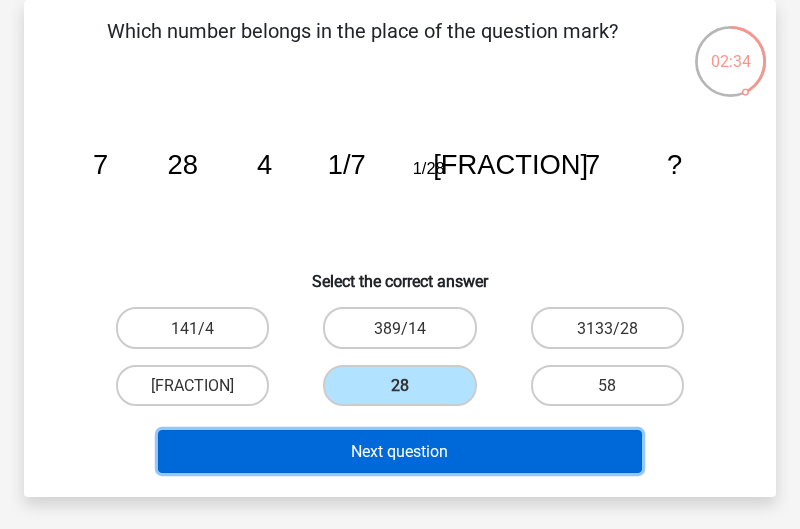 click on "Next question" at bounding box center [399, 451] 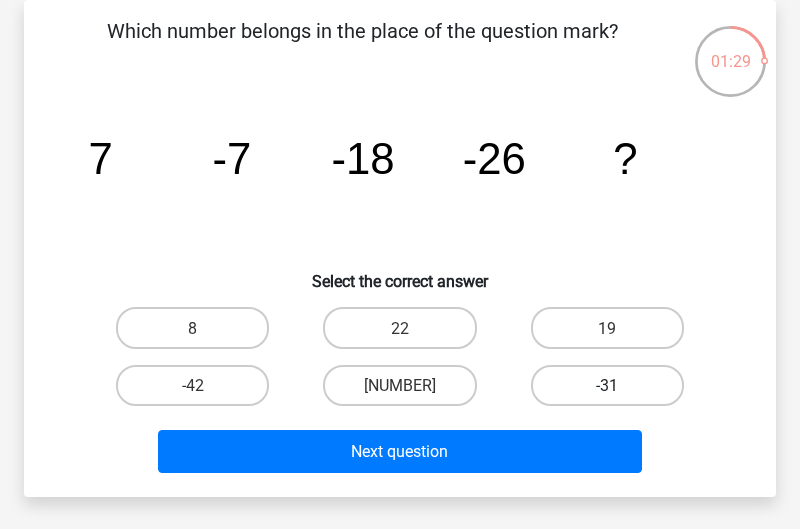 click on "-31" at bounding box center (607, 385) 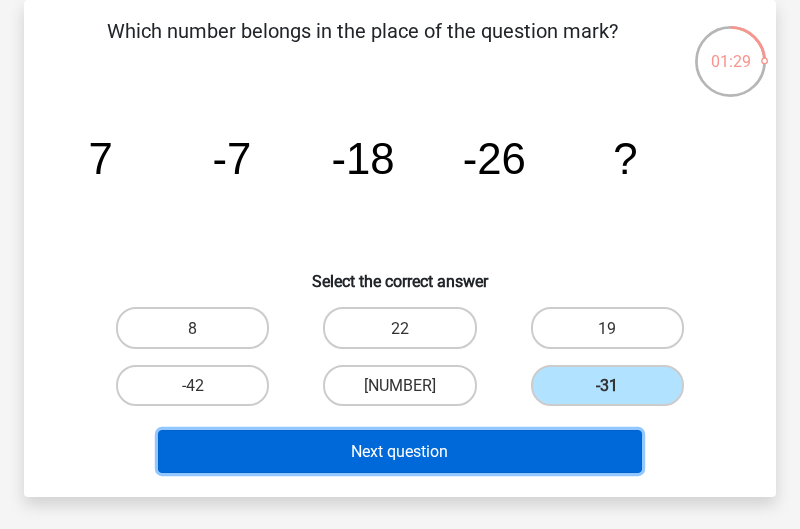 click on "Next question" at bounding box center [400, 451] 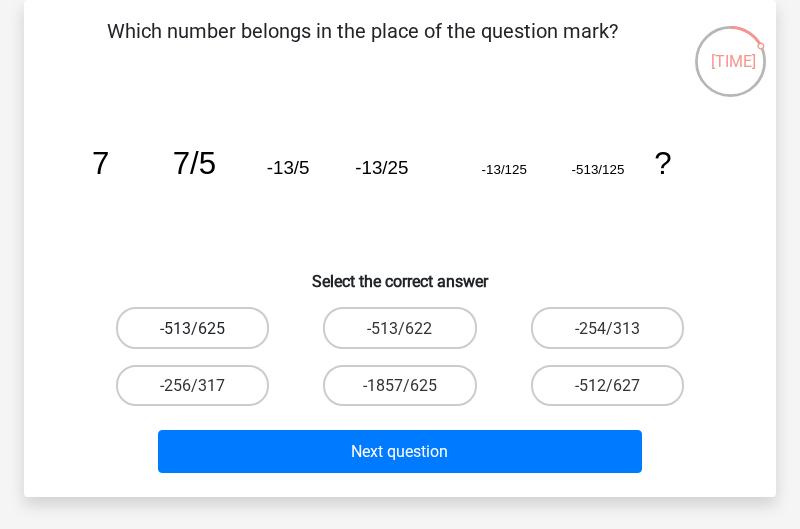 click on "-513/625" at bounding box center (192, 328) 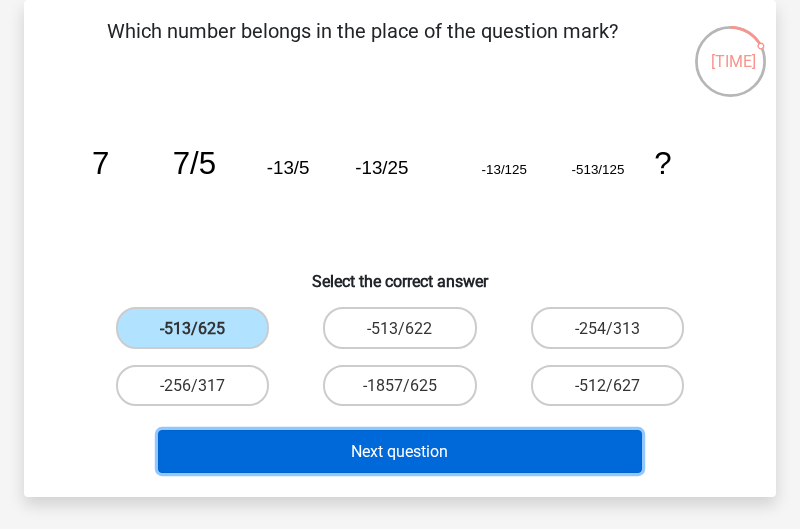 click on "Next question" at bounding box center [400, 451] 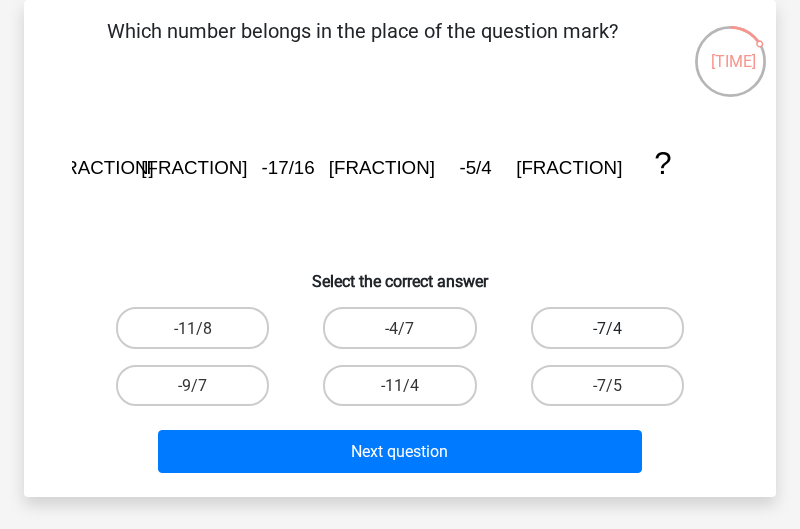 click on "-7/4" at bounding box center [607, 327] 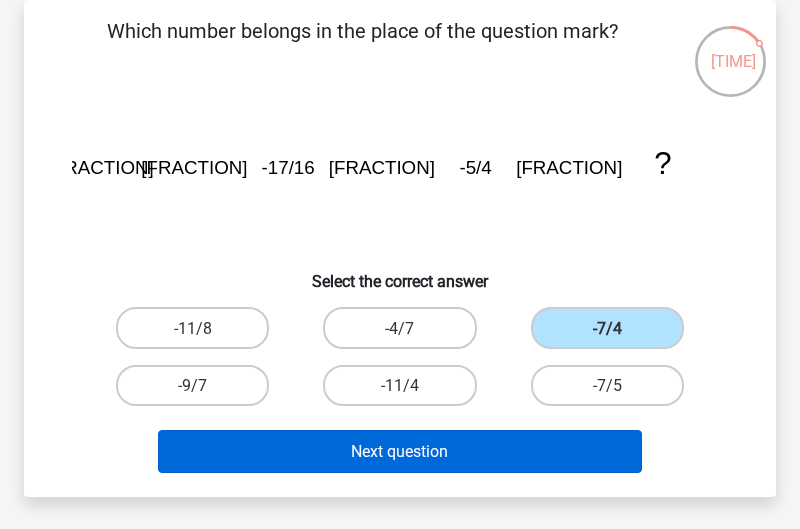 drag, startPoint x: 488, startPoint y: 429, endPoint x: 485, endPoint y: 442, distance: 13.341664 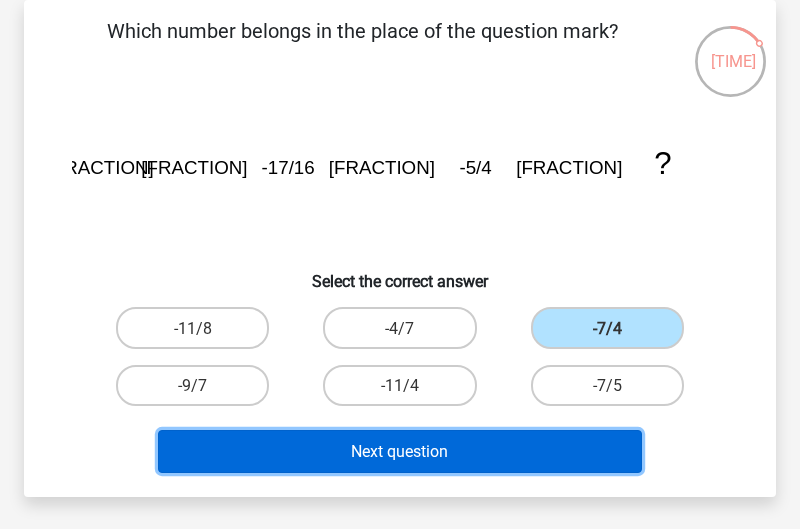 click on "Next question" at bounding box center [400, 451] 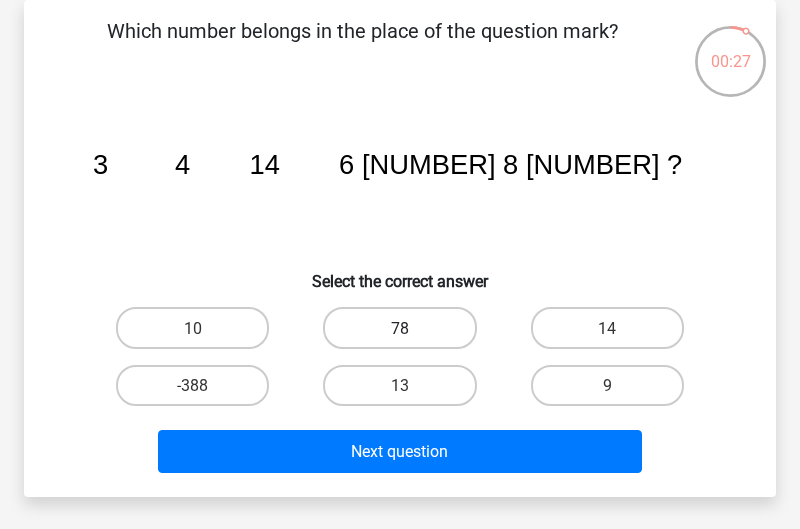click on "78" at bounding box center (399, 327) 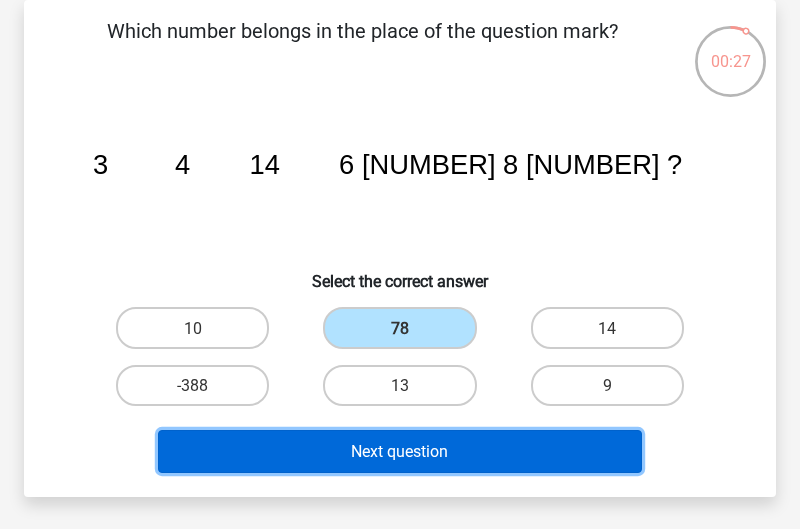 click on "Next question" at bounding box center [399, 451] 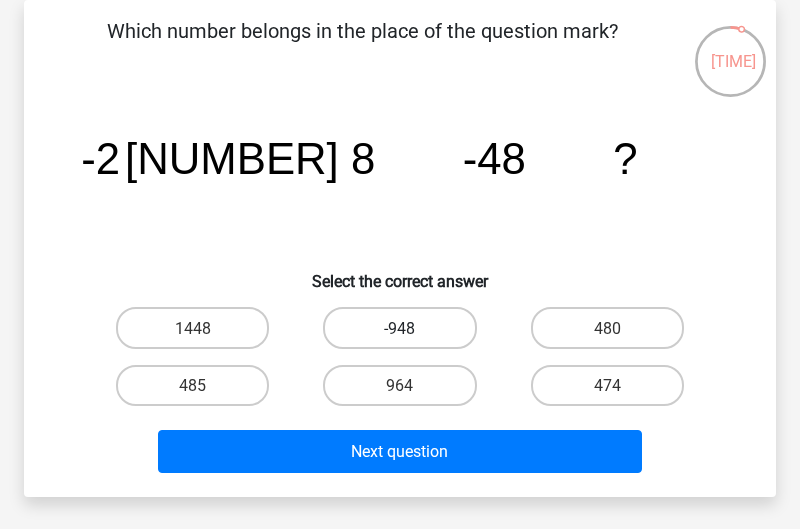 click on "-948" at bounding box center [399, 327] 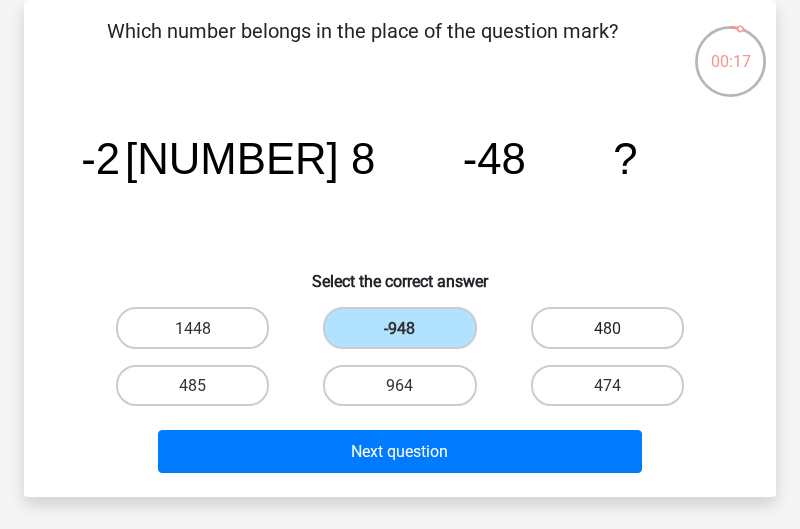click on "480" at bounding box center (607, 328) 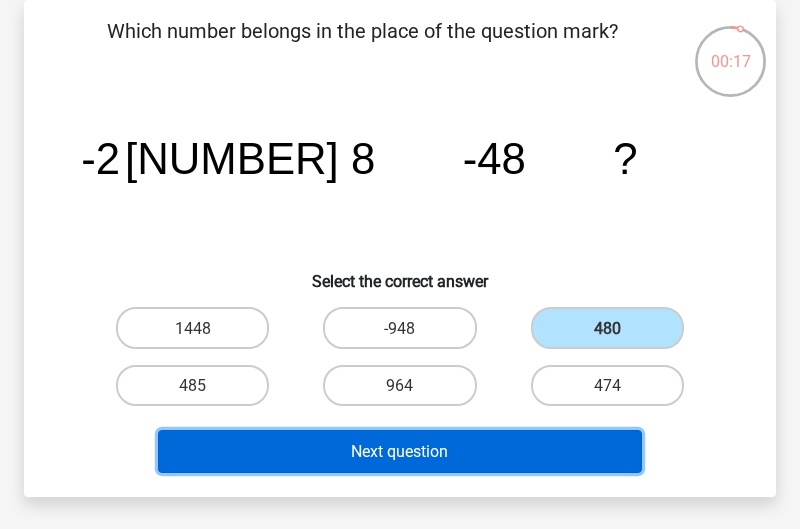 click on "Next question" at bounding box center [399, 451] 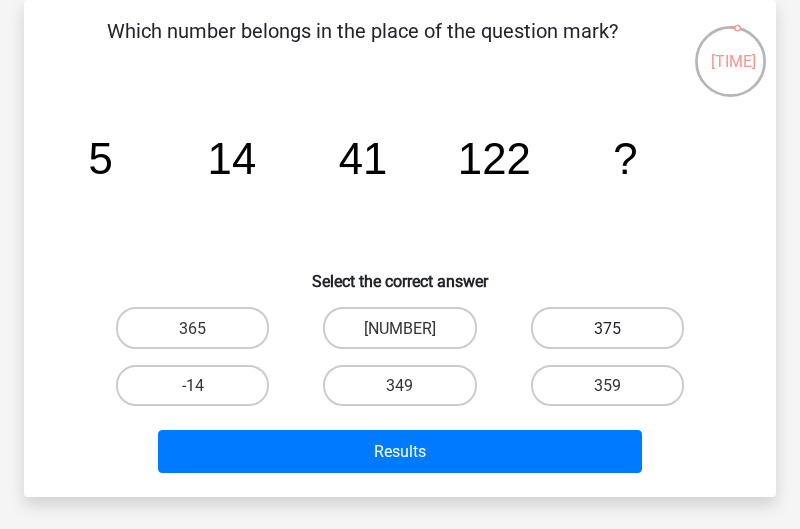 click on "375" at bounding box center (607, 327) 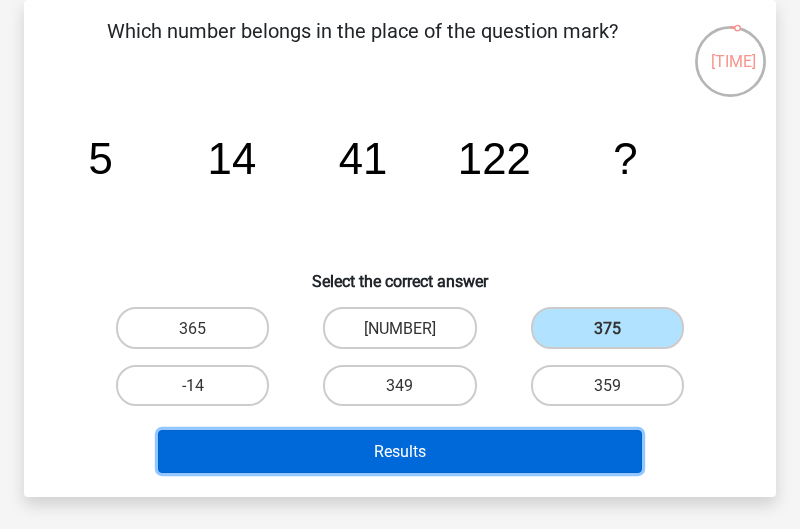 click on "Results" at bounding box center [400, 451] 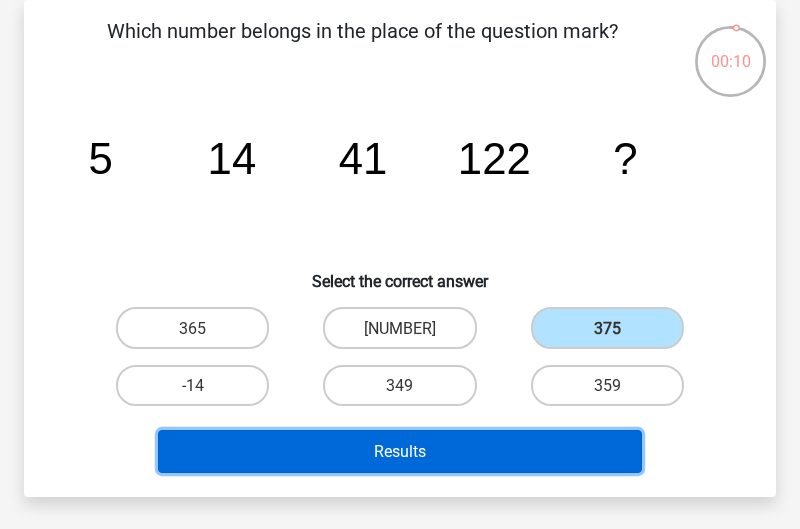 click on "Results" at bounding box center [400, 451] 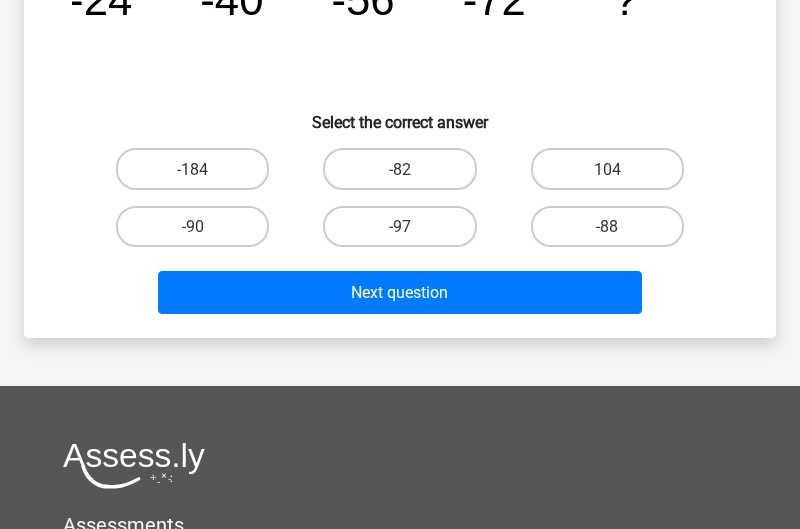 scroll, scrollTop: 300, scrollLeft: 0, axis: vertical 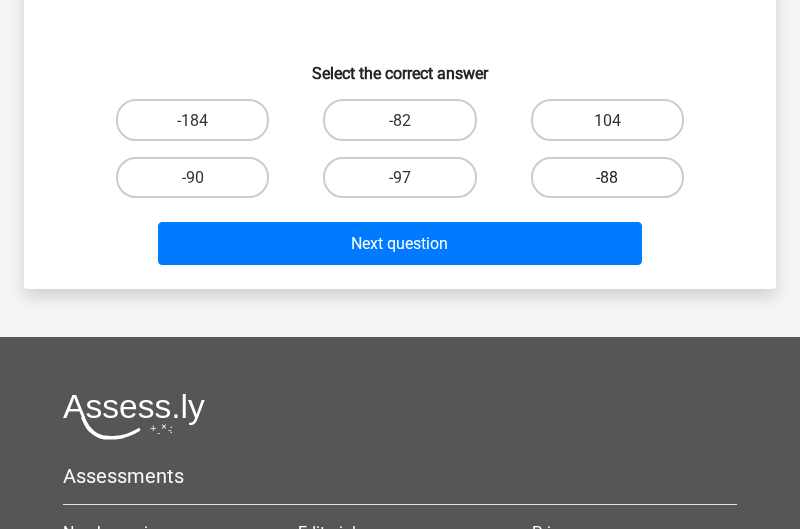 click on "-88" at bounding box center [607, 177] 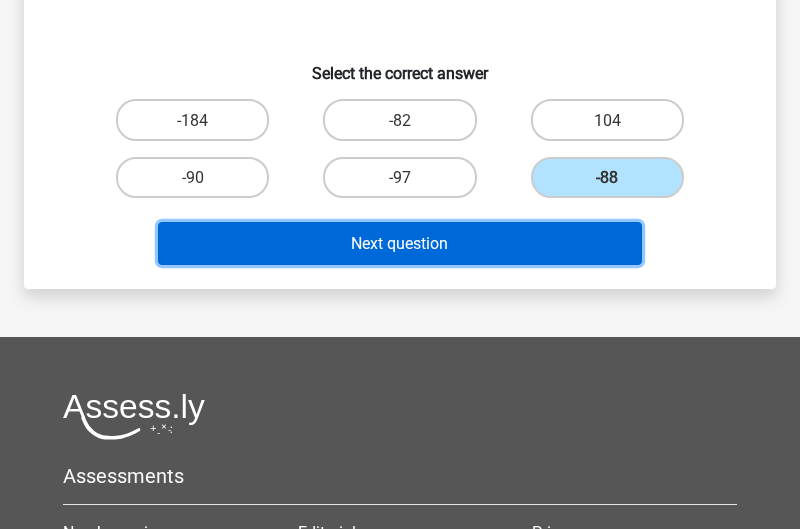 click on "Next question" at bounding box center [400, 243] 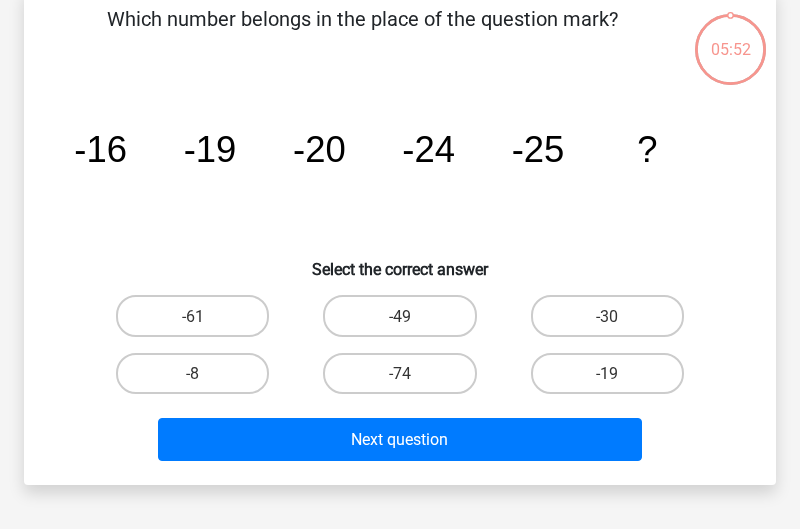 scroll, scrollTop: 92, scrollLeft: 0, axis: vertical 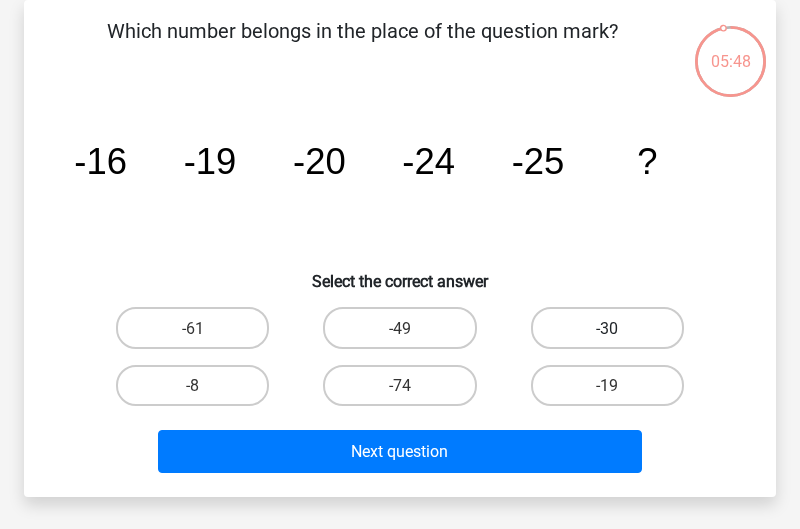 click on "-30" at bounding box center [607, 327] 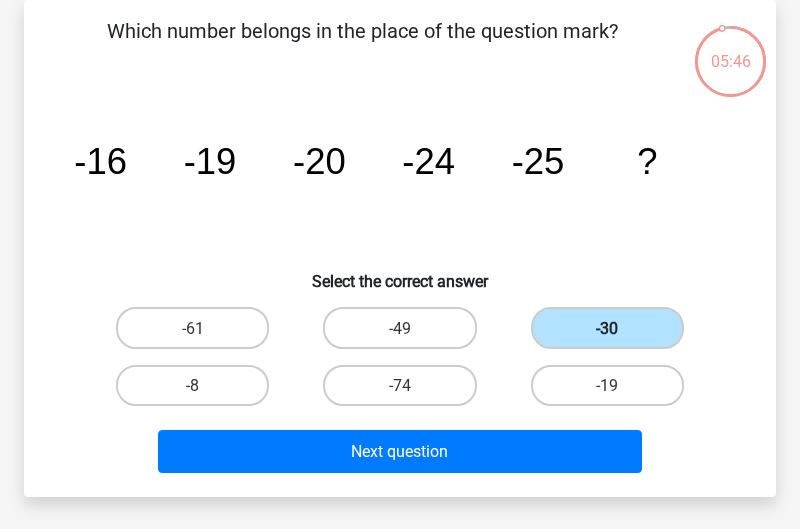 click on "-30" at bounding box center (607, 327) 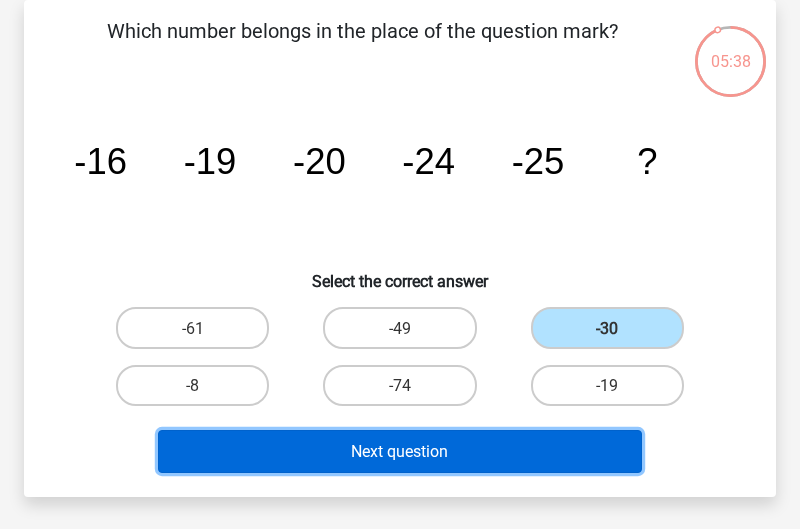 click on "Next question" at bounding box center [399, 451] 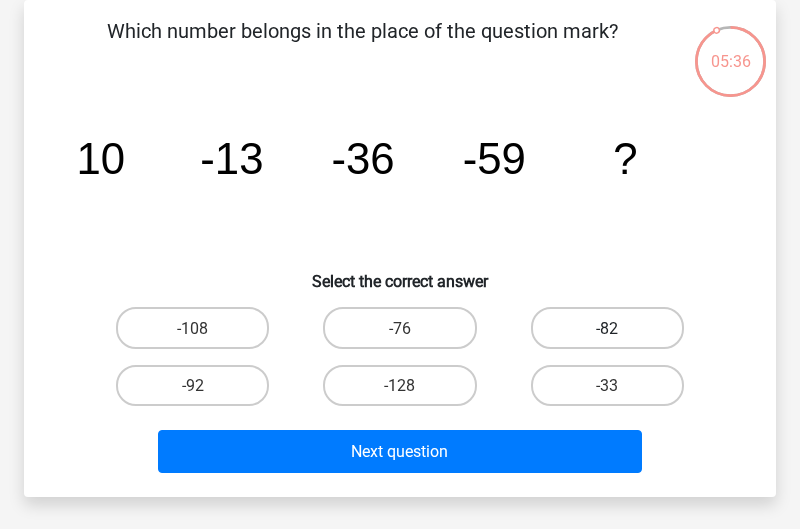 click on "-82" at bounding box center (607, 327) 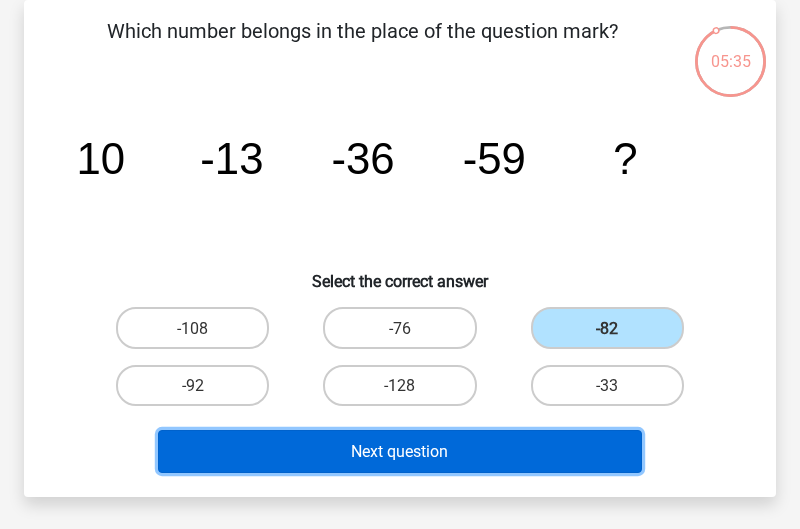 click on "Next question" at bounding box center [399, 451] 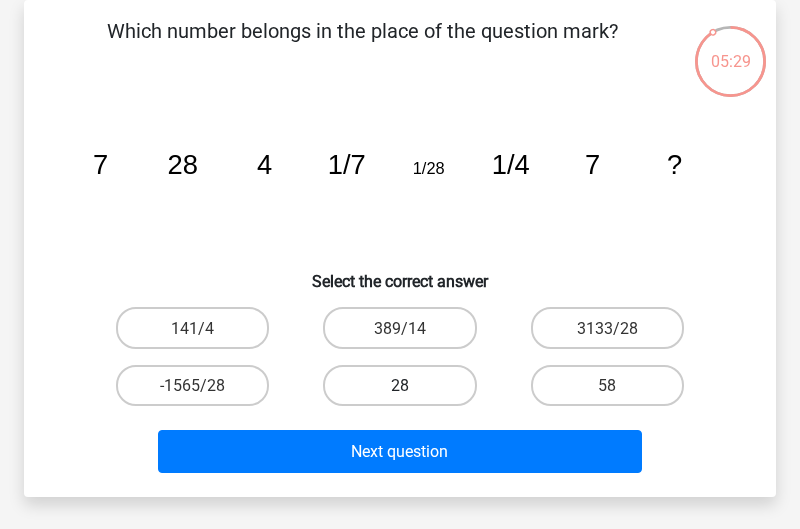 click on "28" at bounding box center [399, 385] 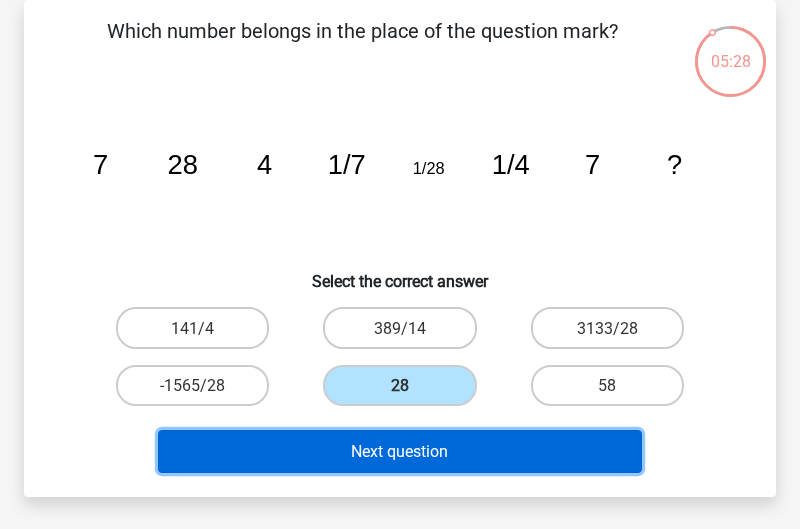 click on "Next question" at bounding box center [399, 451] 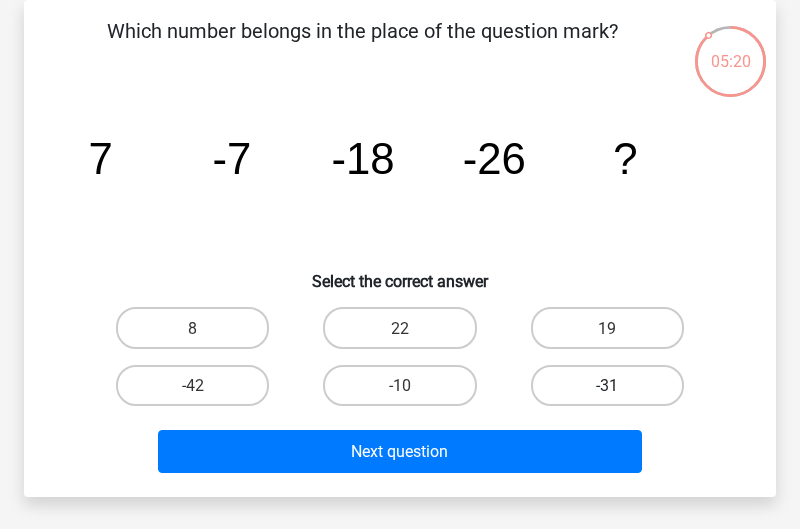 click on "-31" at bounding box center [607, 385] 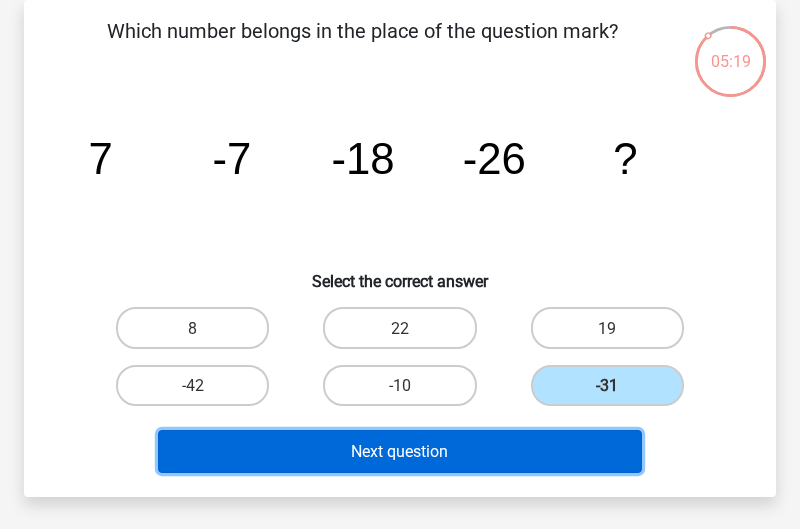 click on "Next question" at bounding box center (400, 451) 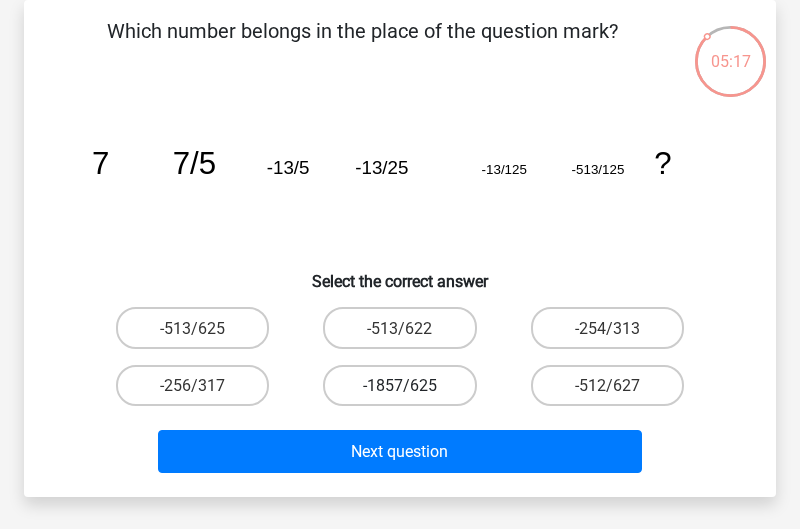 click on "-1857/625" at bounding box center [400, 385] 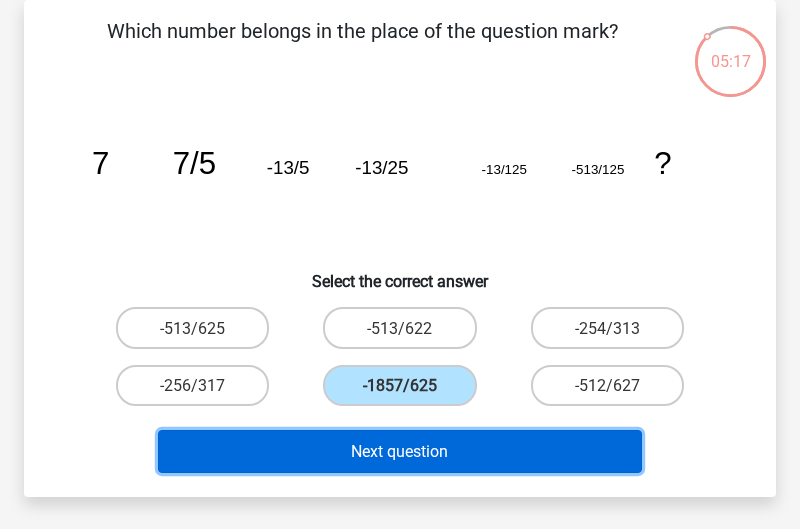 click on "Next question" at bounding box center (399, 451) 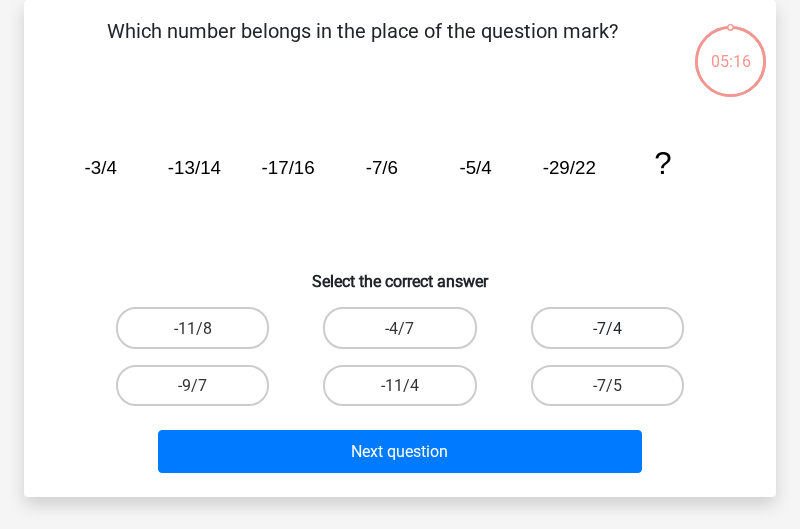 click on "-7/4" at bounding box center (607, 328) 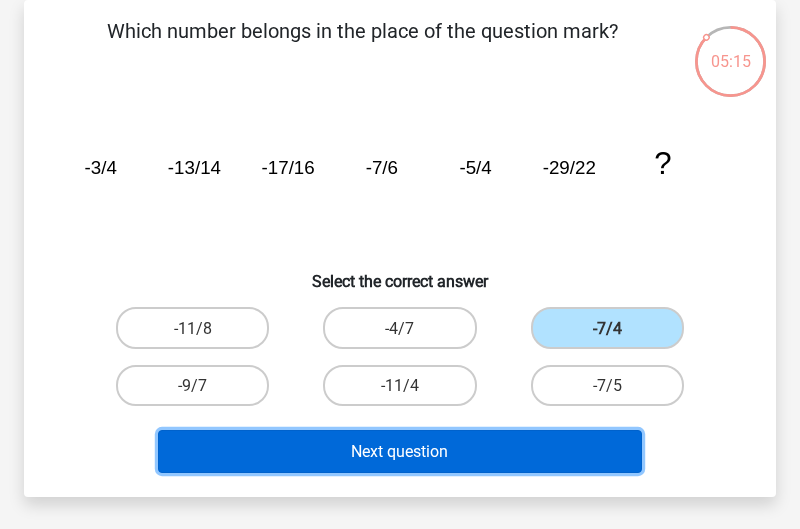 click on "Next question" at bounding box center (400, 451) 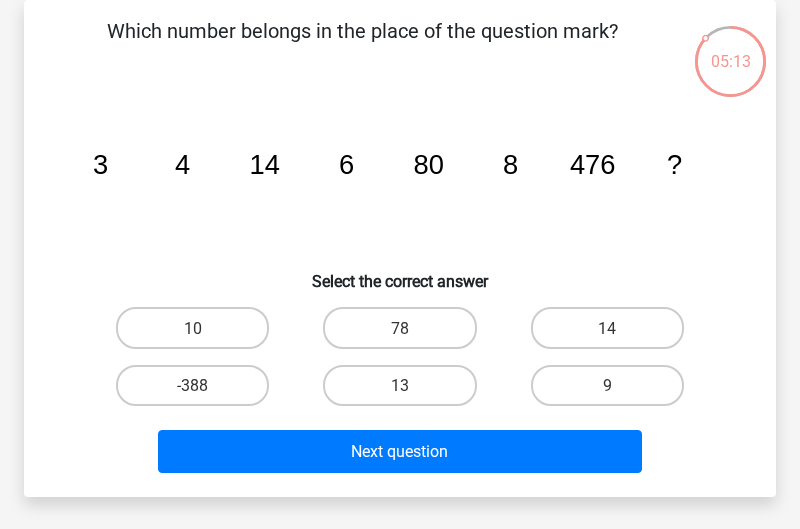 click on "78" at bounding box center [406, 333] 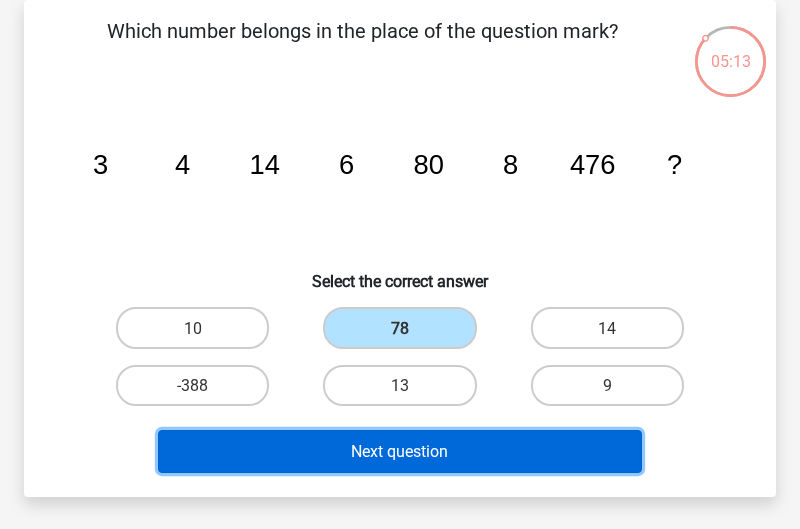 click on "Next question" at bounding box center [399, 451] 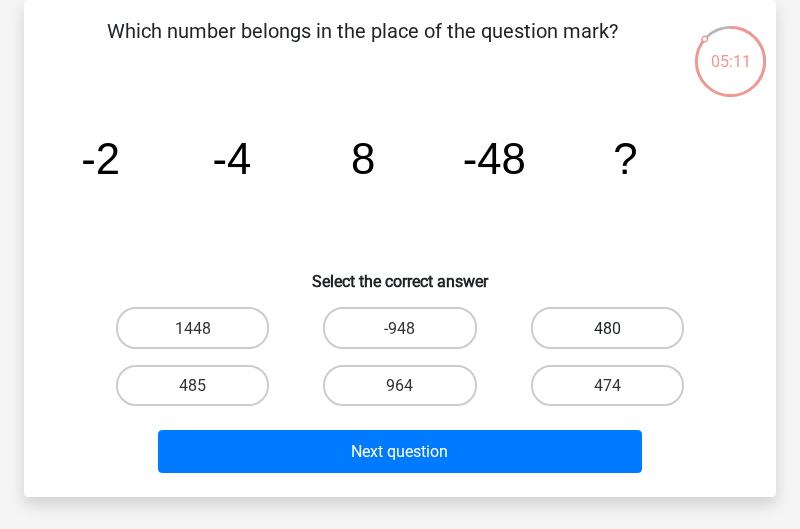 click on "480" at bounding box center [607, 327] 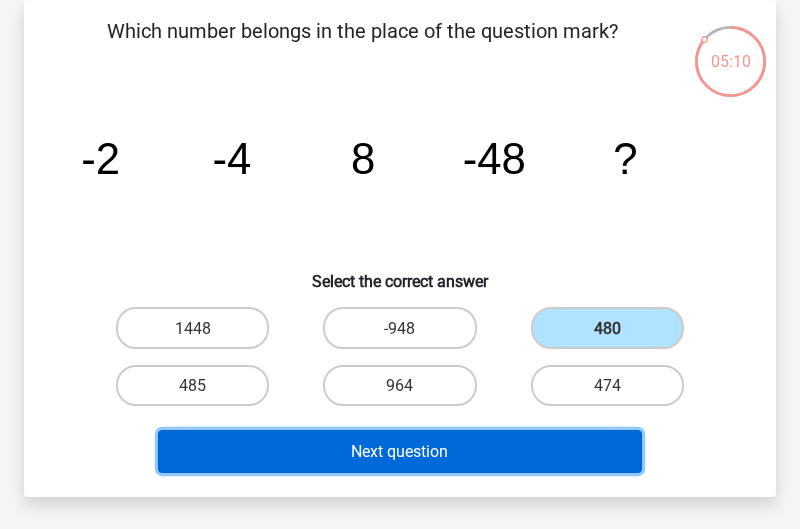 click on "Next question" at bounding box center (400, 451) 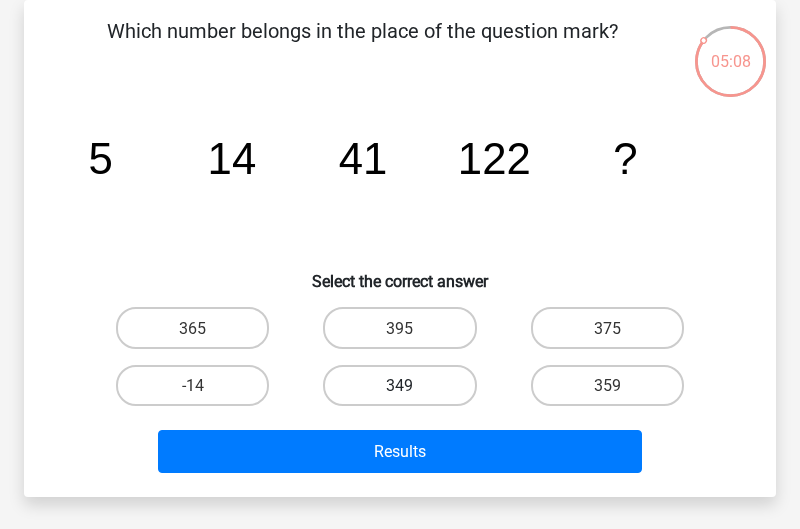 click on "349" at bounding box center [399, 385] 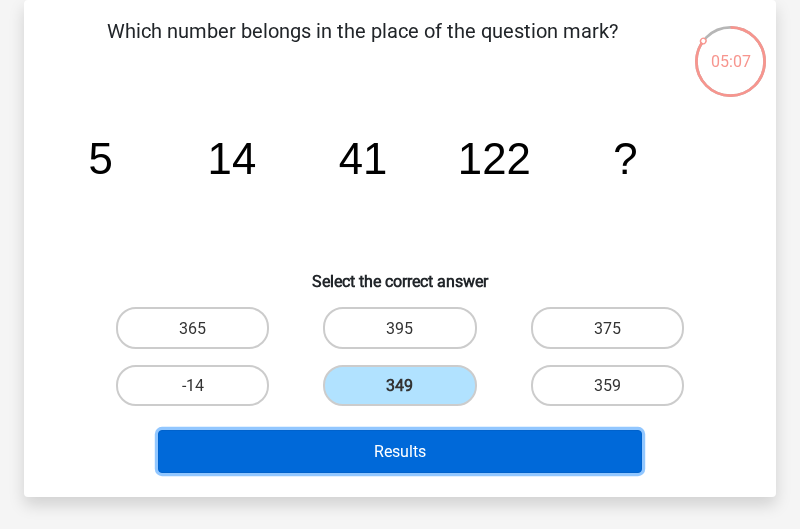 click on "Results" at bounding box center (400, 451) 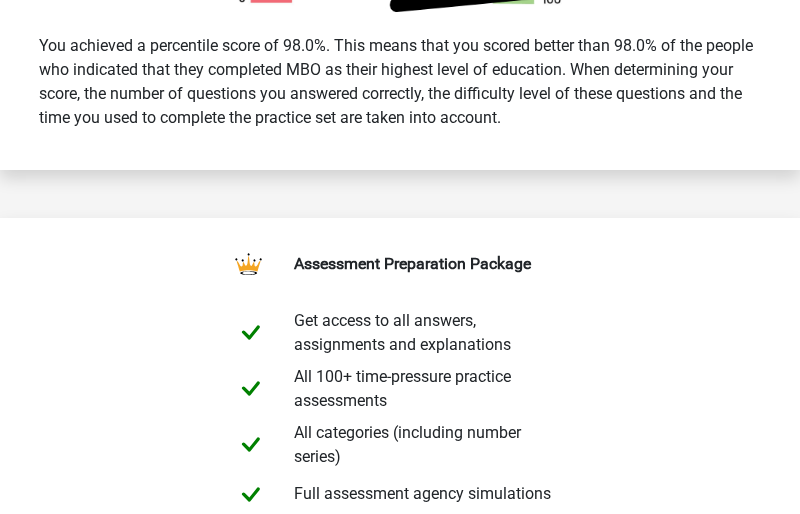 scroll, scrollTop: 500, scrollLeft: 0, axis: vertical 